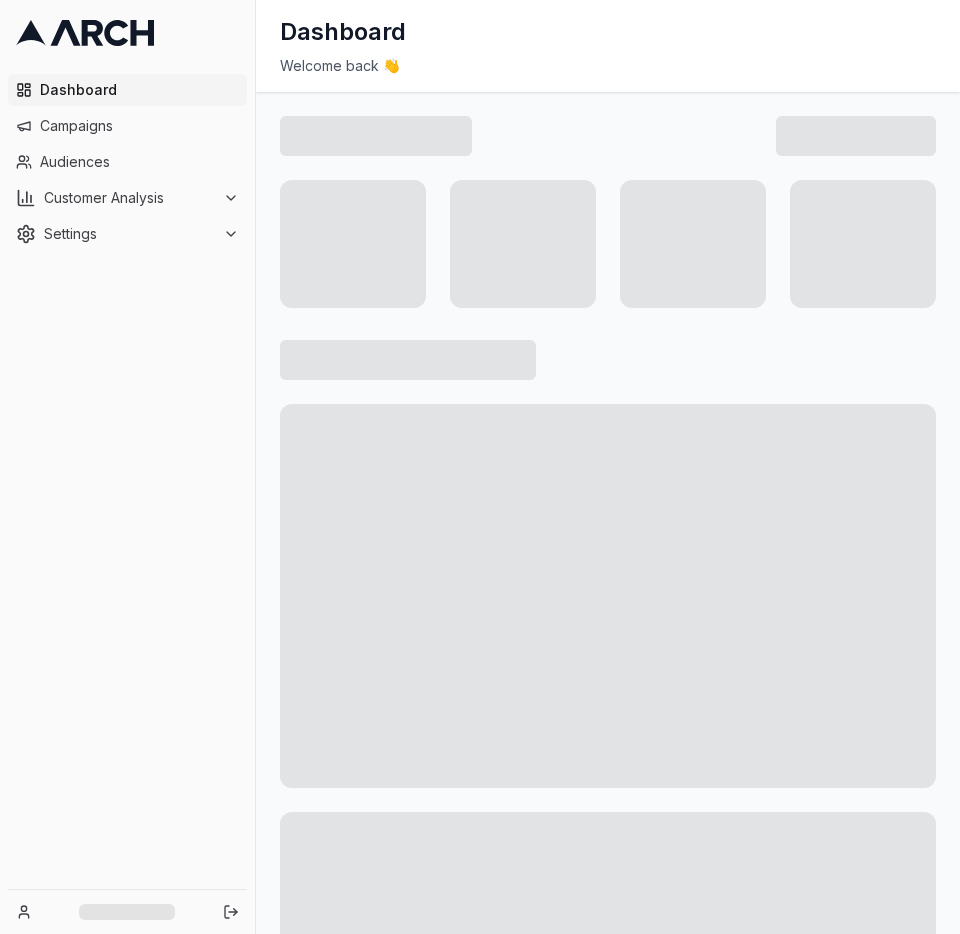 scroll, scrollTop: 0, scrollLeft: 0, axis: both 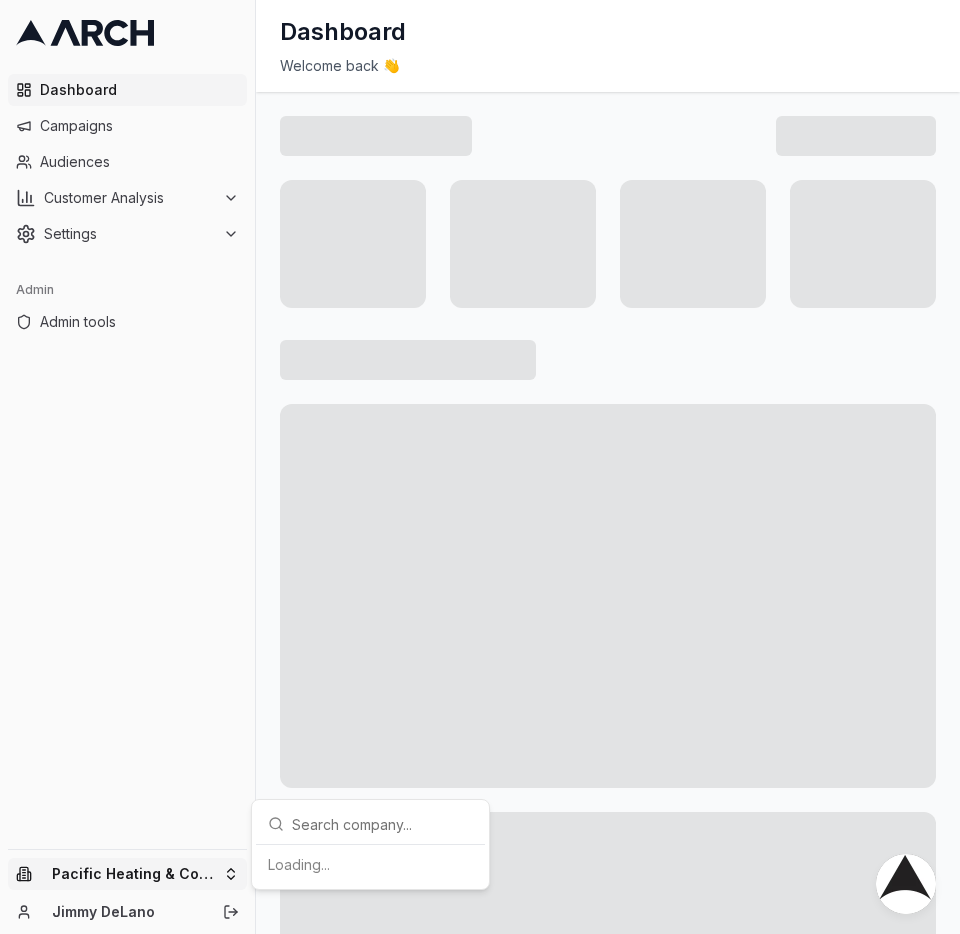 click on "Dashboard Campaigns Audiences Customer Analysis Settings Admin Admin tools Pacific Heating & Cooling [FIRST] [LAST] Dashboard Welcome back 👋 Loading..." at bounding box center [480, 467] 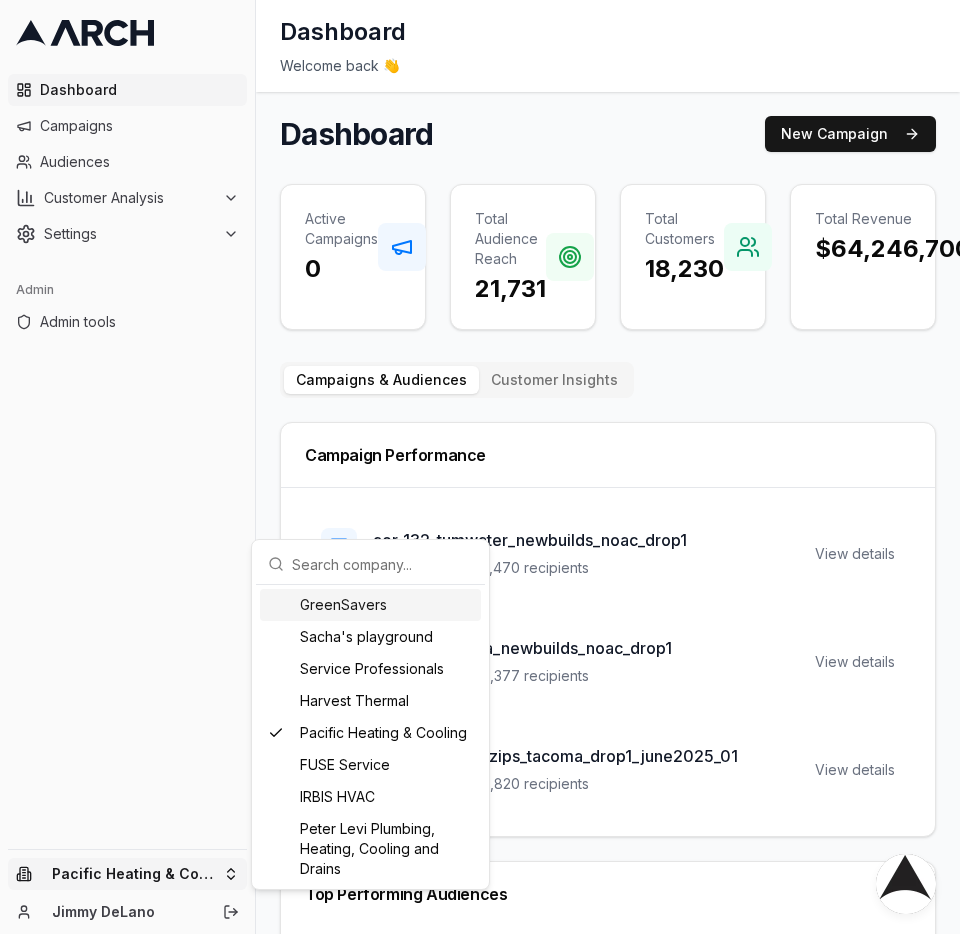 click on "Dashboard Campaigns Audiences Customer Analysis Settings Admin Admin tools Pacific Heating & Cooling [FIRST] [LAST] Dashboard Welcome back 👋 Dashboard New Campaign Active Campaigns 0 Total Audience Reach 21,731 Total Customers 18,230 Total Revenue $64,246,700 Campaigns & Audiences Customer Insights Campaign Performance aor_132_tumwater_newbuilds_noac_drop1 Completed • 2,470 recipients View details aor_132_tacoma_newbuilds_noac_drop1 Completed • 6,377 recipients View details ptu_179_priorityzips_tacoma_drop1_june2025_01 Completed • 9,820 recipients View details Top Performing Audiences 01_Larger, Newe Homes, Expanded Lots - Married in Tacoma Zips Size: 9,820 9,820 04 -New Builds 2012-2021 - No Known Cooling - No Known Permits - Tacoma Size: 6,377 6,377 04 -New Builds 2012-2021 - No Known Cooling - No Known Permits - Tumwater Size: 2,470 2,470 AI Recommendations AI-powered recommendations will be available soon. These insights will help you optimize your campaigns based on performance data." at bounding box center (480, 467) 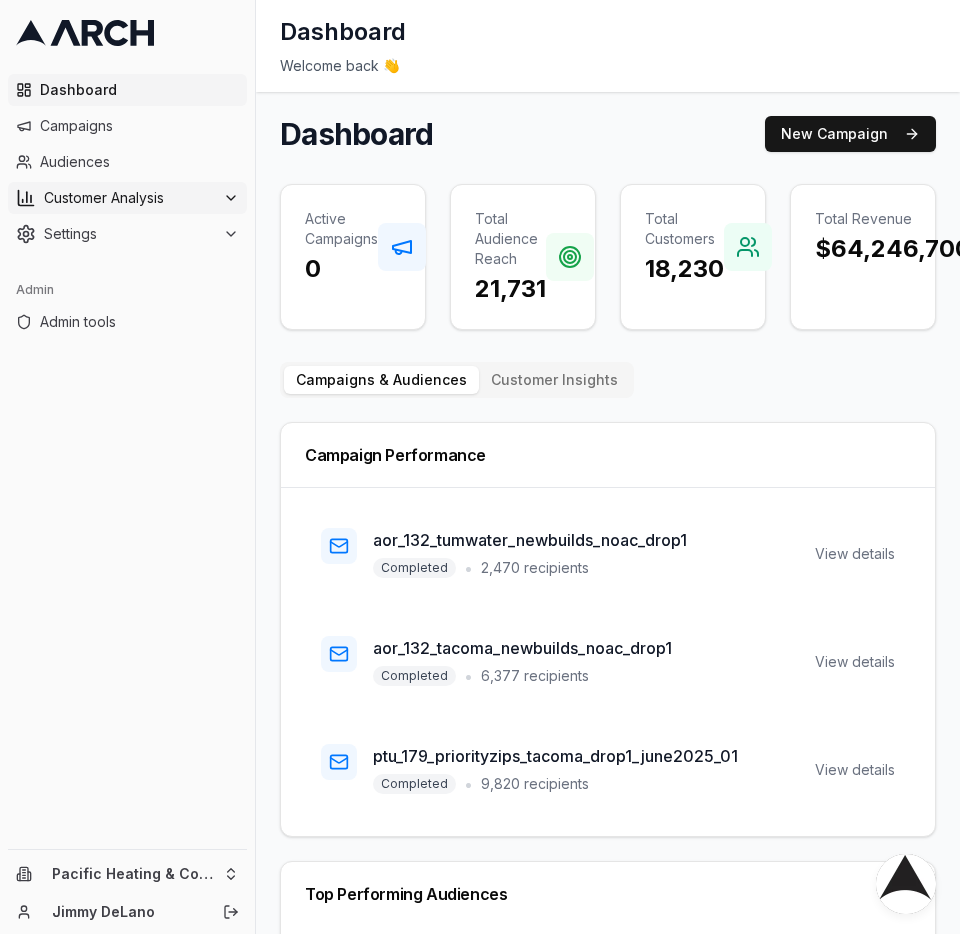 click on "Customer Analysis" at bounding box center [129, 198] 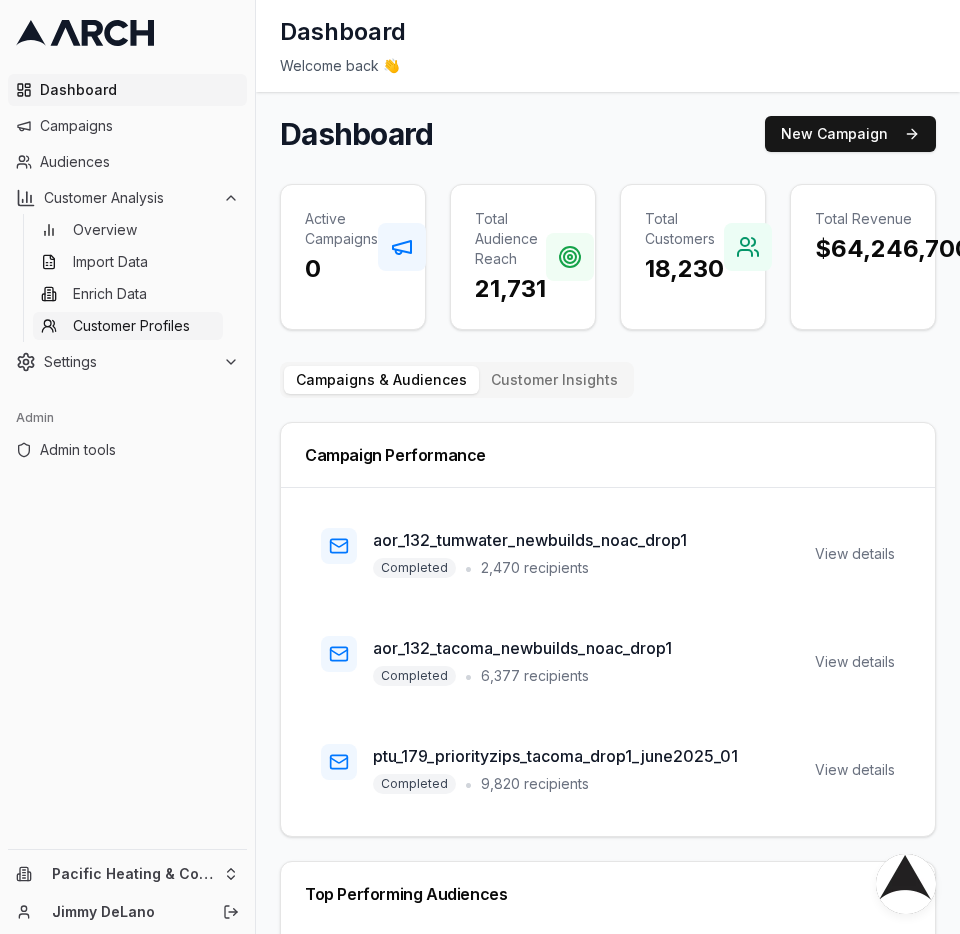 click on "Customer Profiles" at bounding box center (131, 326) 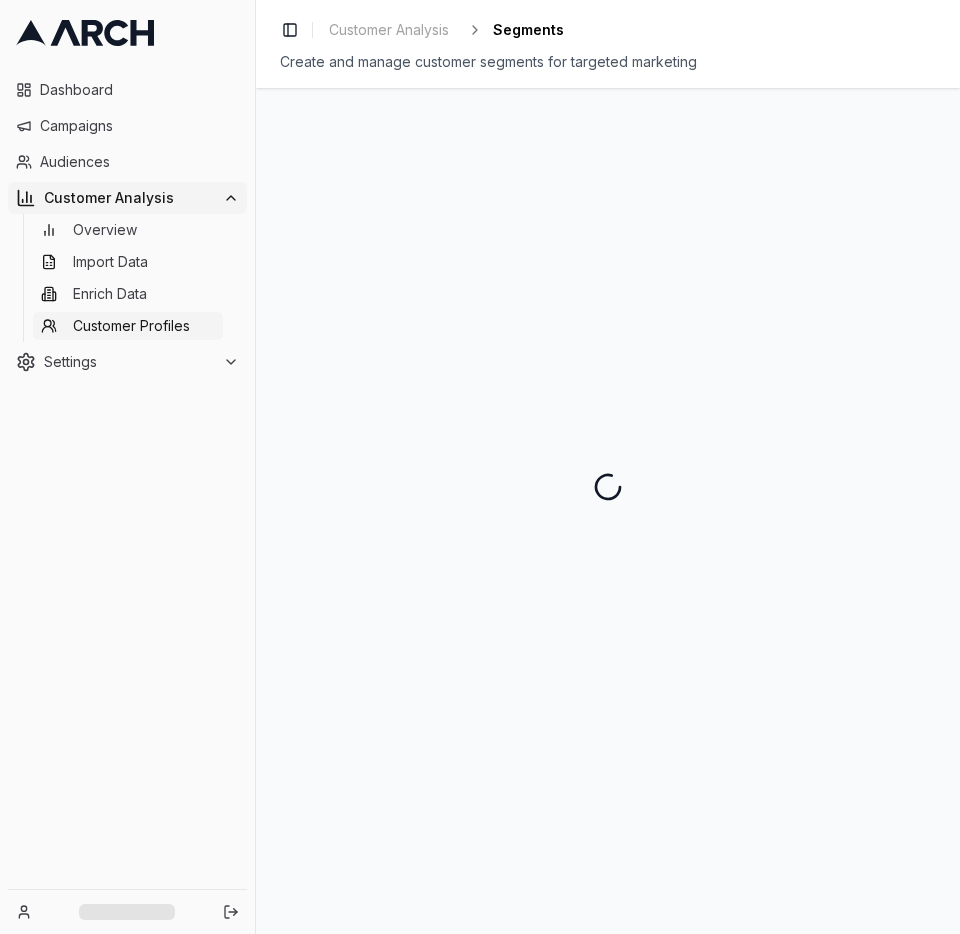 scroll, scrollTop: 0, scrollLeft: 0, axis: both 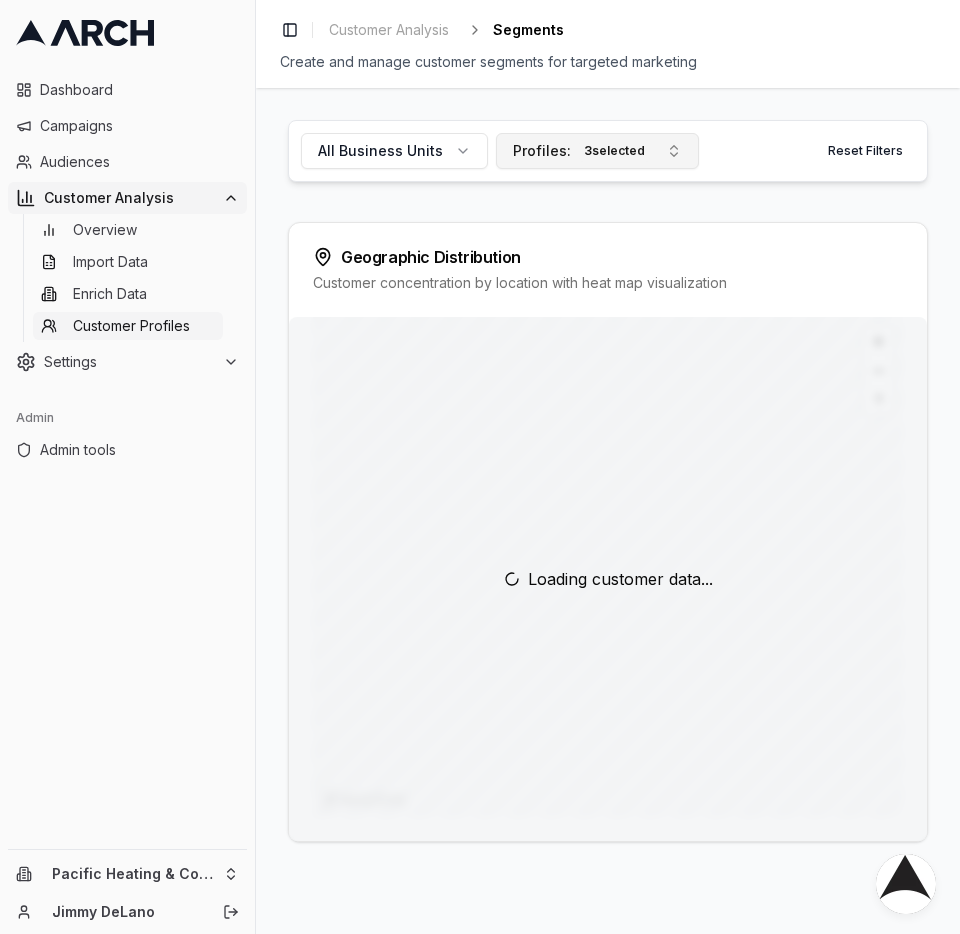 click on "Profiles:   3  selected" at bounding box center [581, 151] 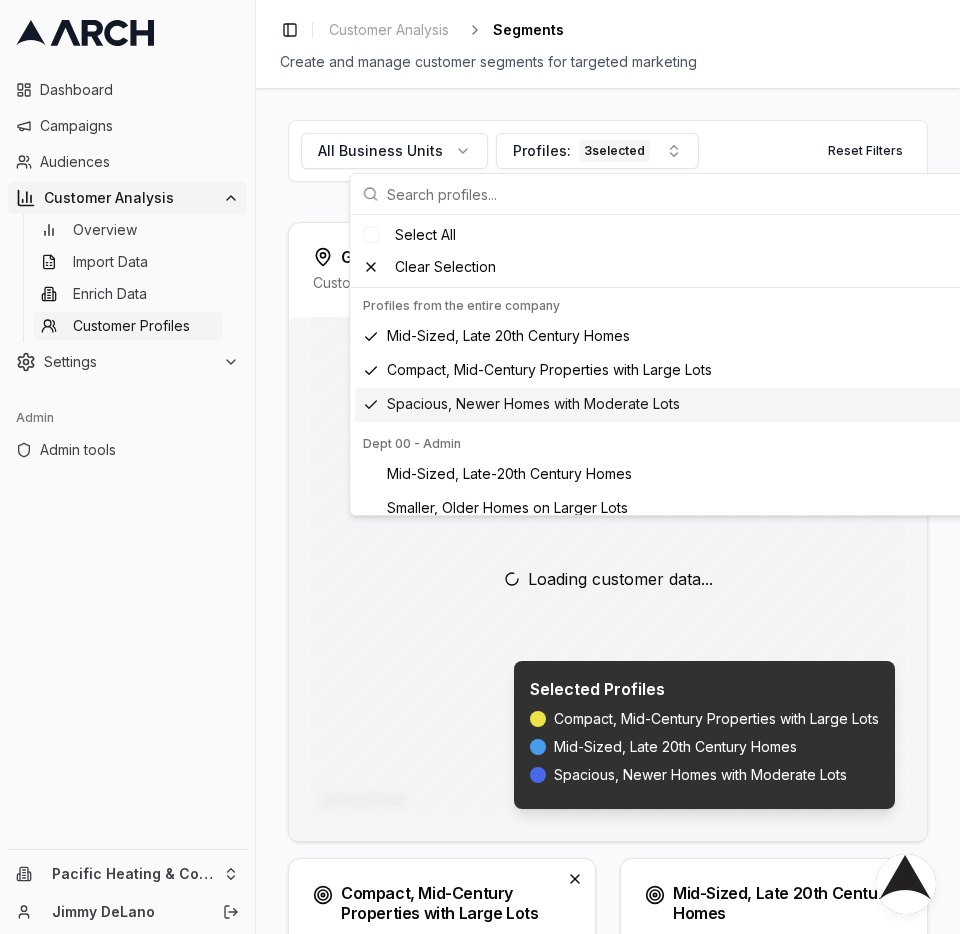 click on "All Business Units Profiles:   3  selected Reset Filters Geographic Distribution Customer concentration by location with heat map visualization Loading customer data... Selected Profiles Compact, Mid-Century Properties with Large Lots Mid-Sized, Late 20th Century Homes Spacious, Newer Homes with Moderate Lots Compact, Mid-Century Properties with Large Lots 154  customers   ( 2 %) This group features smaller homes (roughly 1,000 to 1,900 sq ft) built between 1950 and the late 1970s, but with notably larger lot sizes. These properties have three bedrooms and one bathroom, and customers show moderate revenue and engagement levels. Avg Revenue $36.0k Median LTV $5.8k Lead Potential 74 % Explore Profile Mid-Sized, Late 20th Century Homes 158  customers   ( 2 %) Avg Revenue $72.6k Median LTV $17.0k Lead Potential 74 % Explore Profile Spacious, Newer Homes with Moderate Lots 236  customers   ( 3 %) Avg Revenue $3.9k Median LTV $1.0k Lead Potential 74 % Explore Profile Square Footage Distribution <1500 sqft 0 20 40 0" at bounding box center [608, 511] 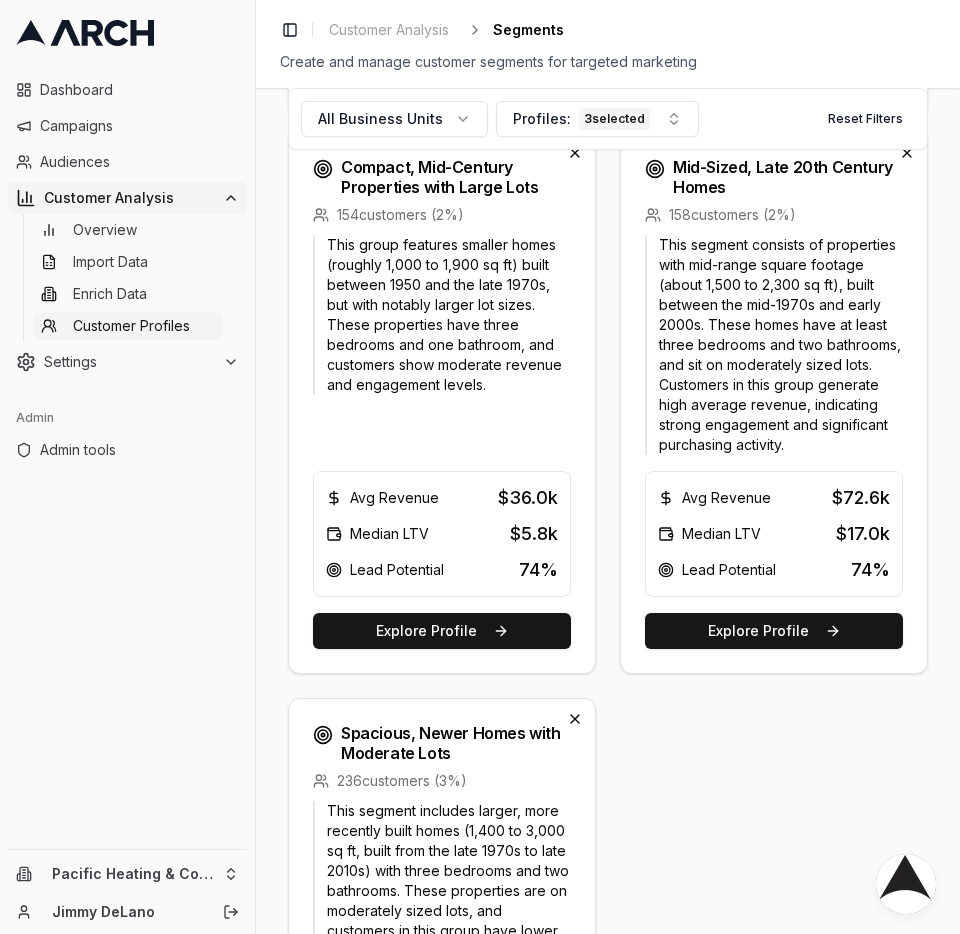 scroll, scrollTop: 720, scrollLeft: 0, axis: vertical 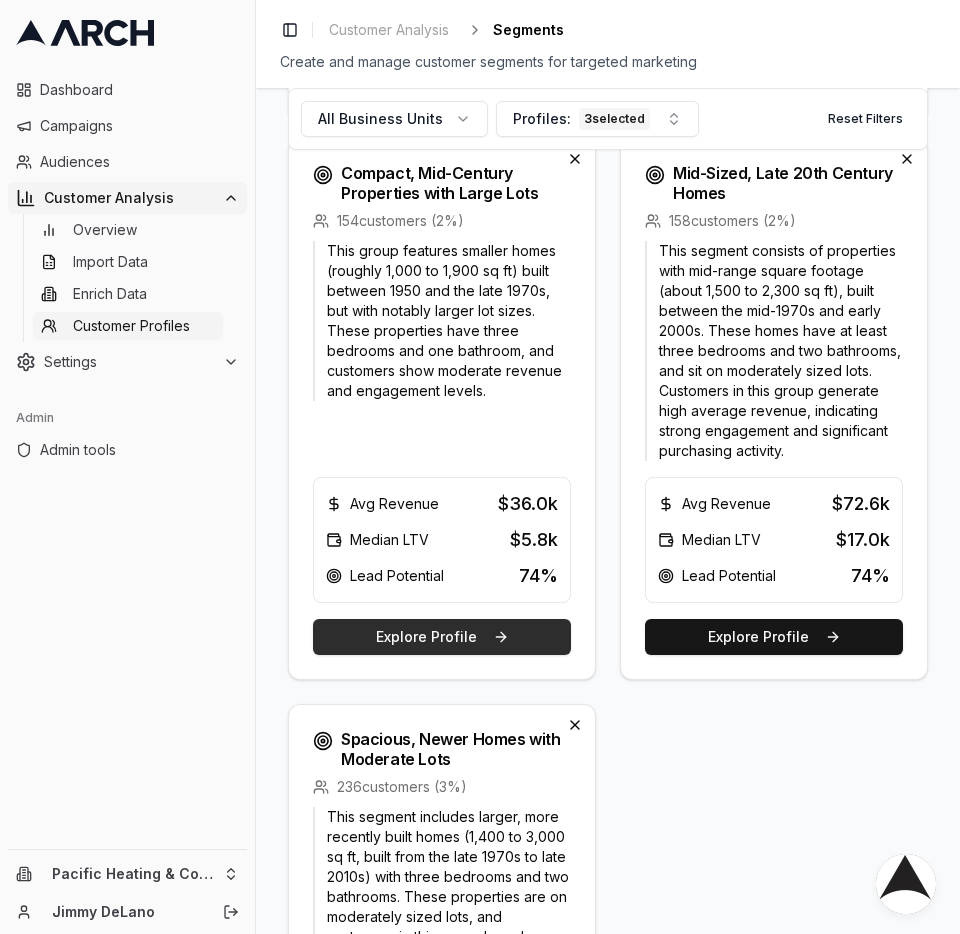 click on "Explore Profile" at bounding box center [442, 637] 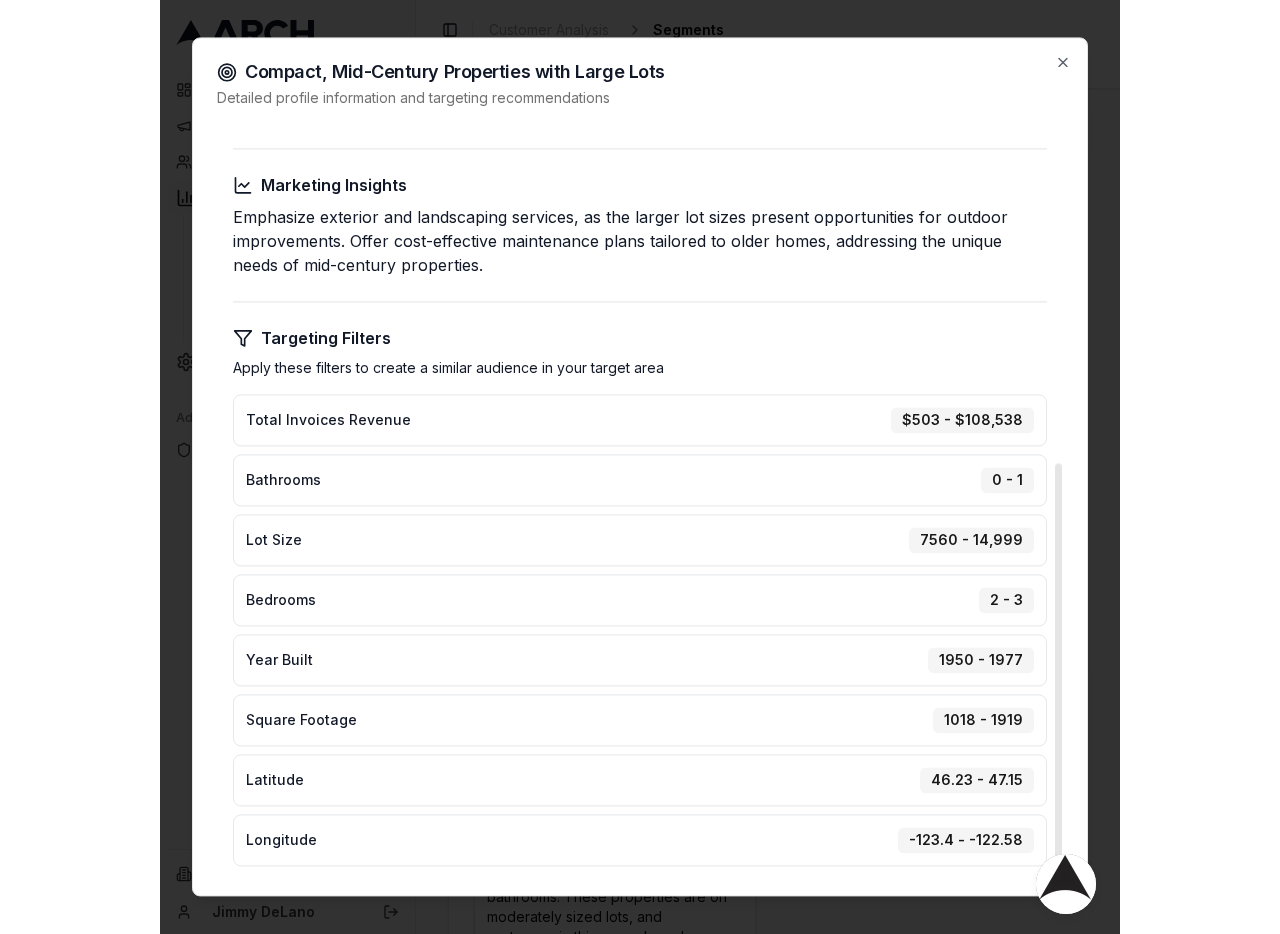 scroll, scrollTop: 633, scrollLeft: 0, axis: vertical 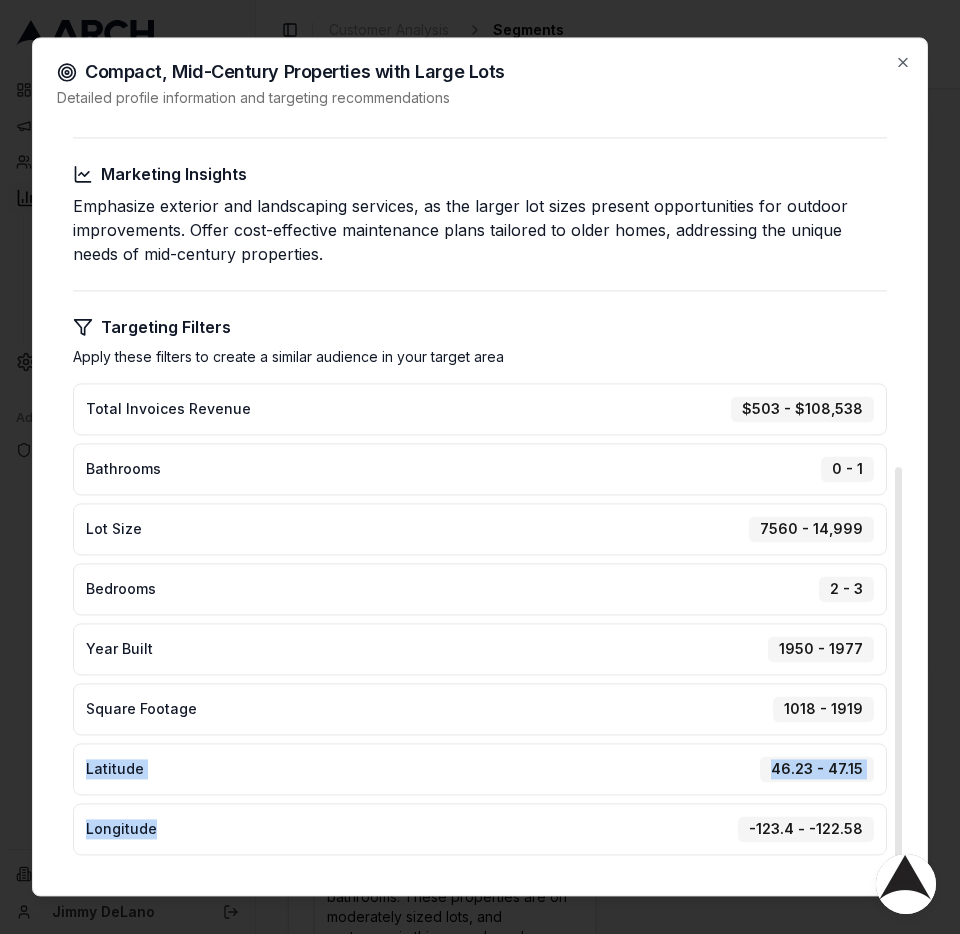 drag, startPoint x: 165, startPoint y: 837, endPoint x: 80, endPoint y: 765, distance: 111.39569 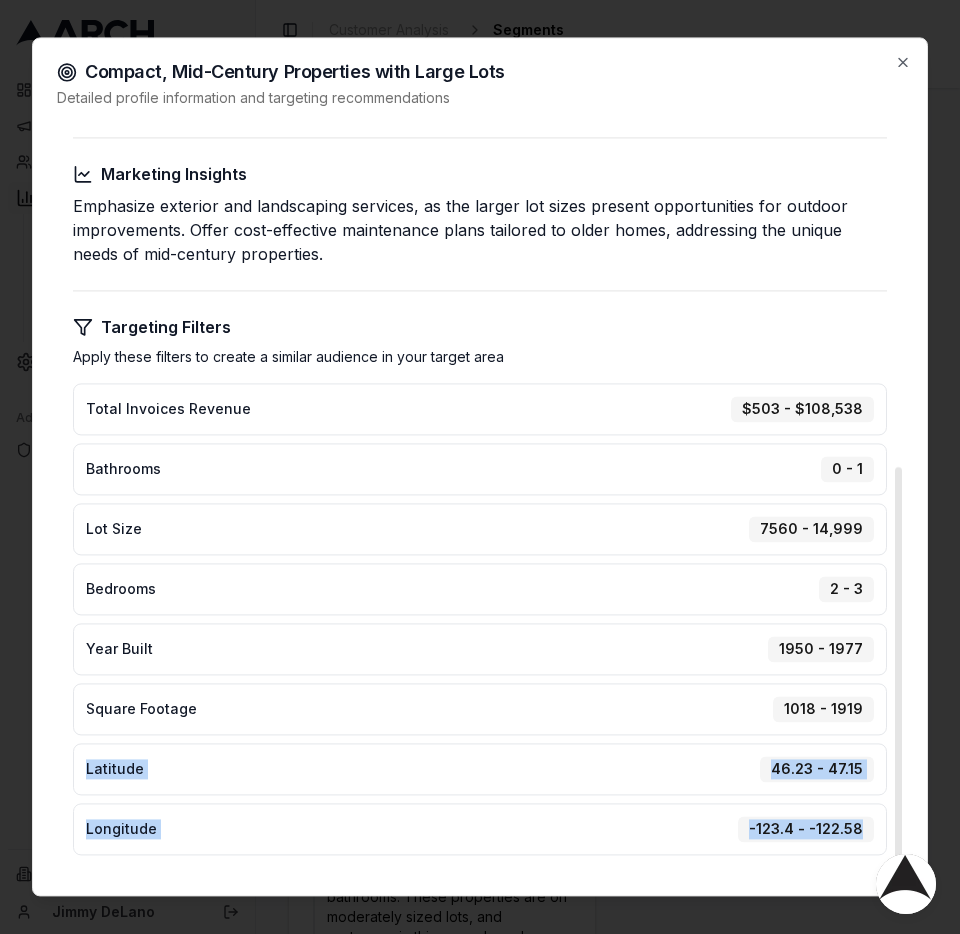 drag, startPoint x: 871, startPoint y: 831, endPoint x: 77, endPoint y: 773, distance: 796.11554 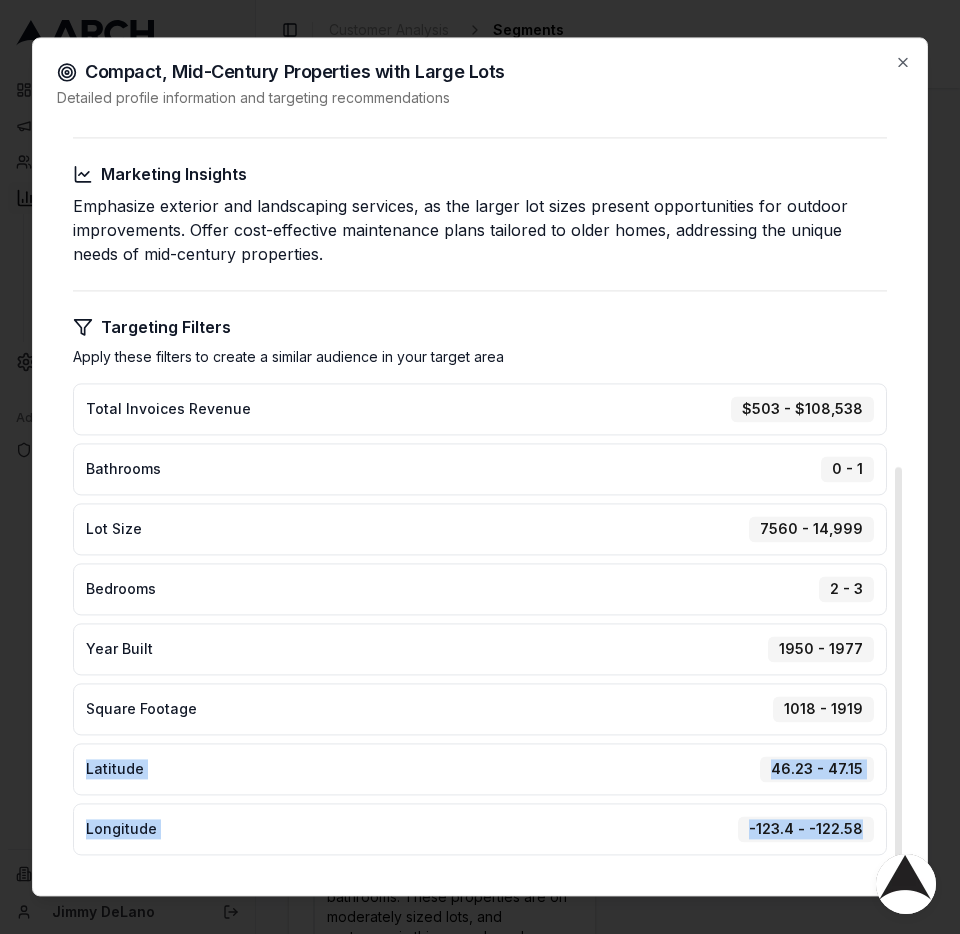 copy on "Latitude 46.23 - 47.15 Longitude -123.4 - -122.58" 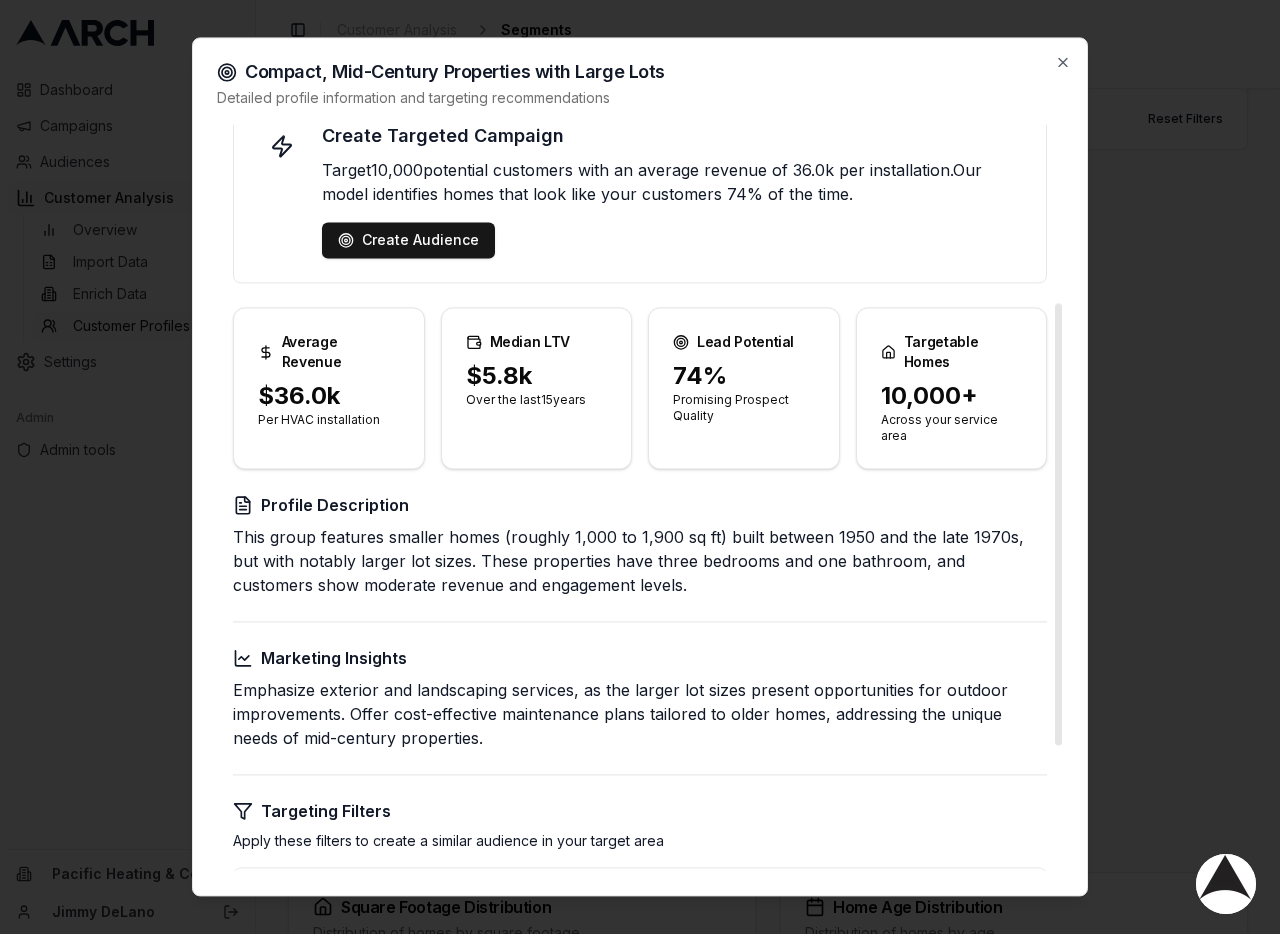 scroll, scrollTop: 0, scrollLeft: 0, axis: both 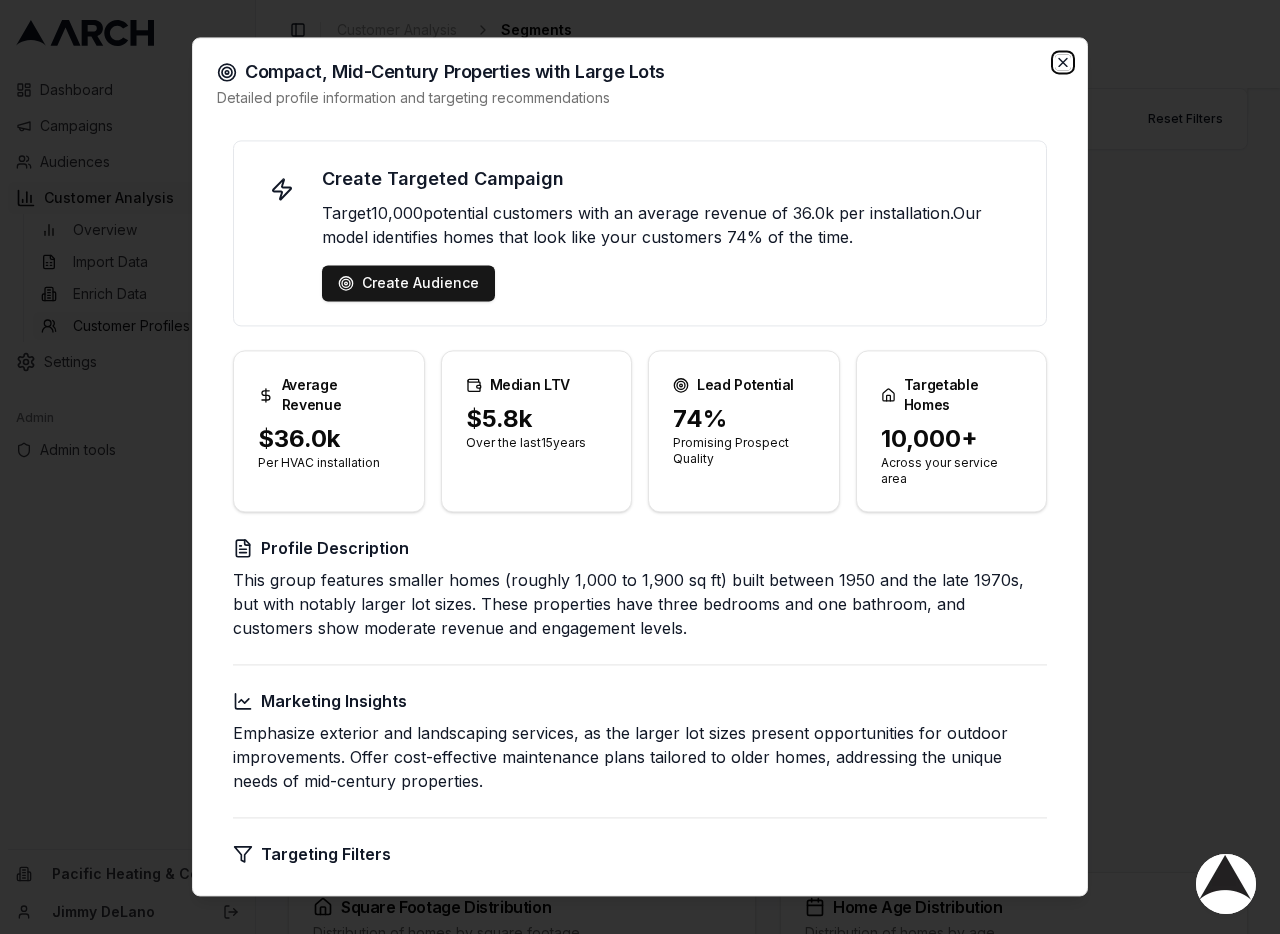 click 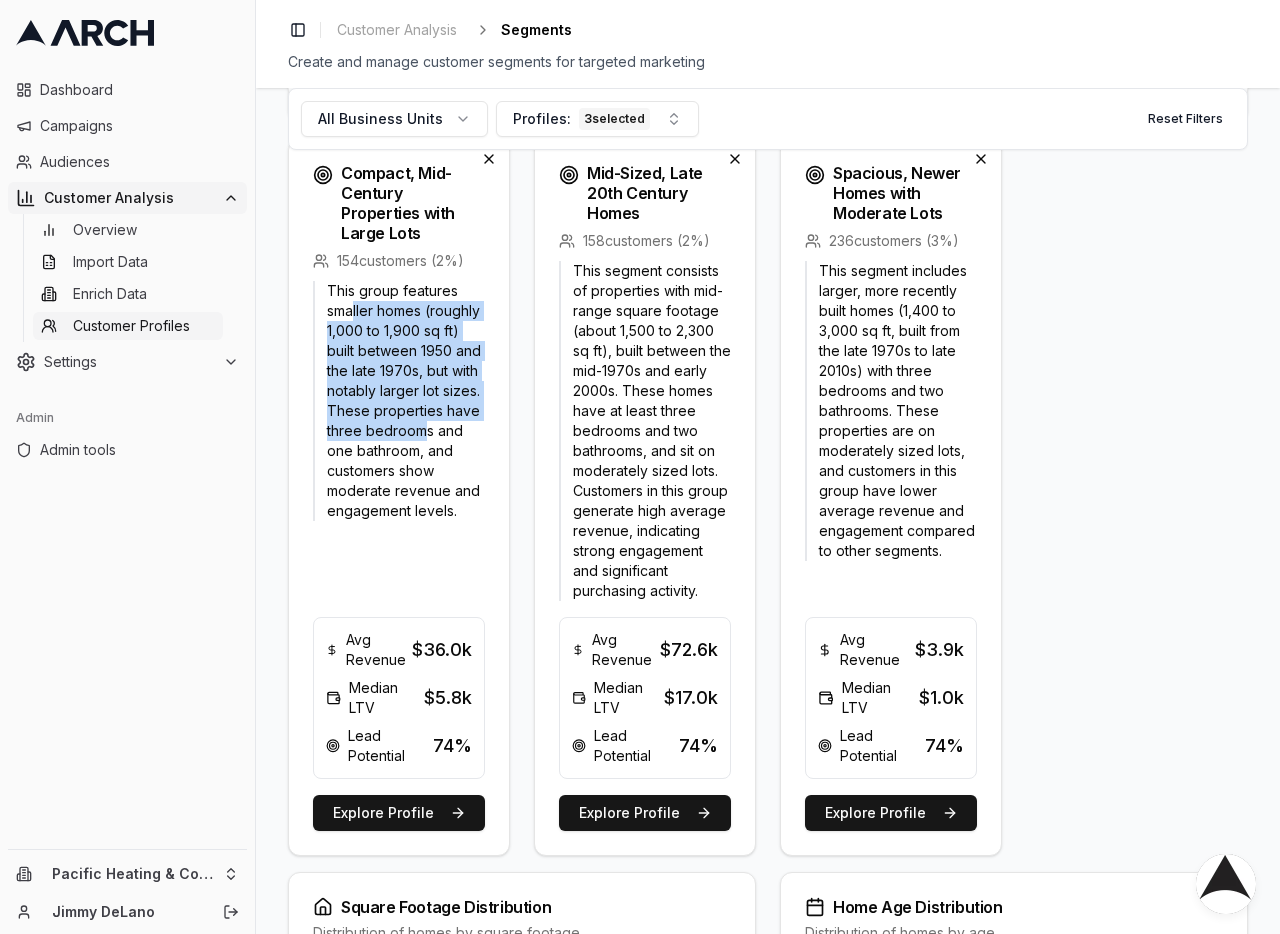 drag, startPoint x: 354, startPoint y: 309, endPoint x: 427, endPoint y: 432, distance: 143.03146 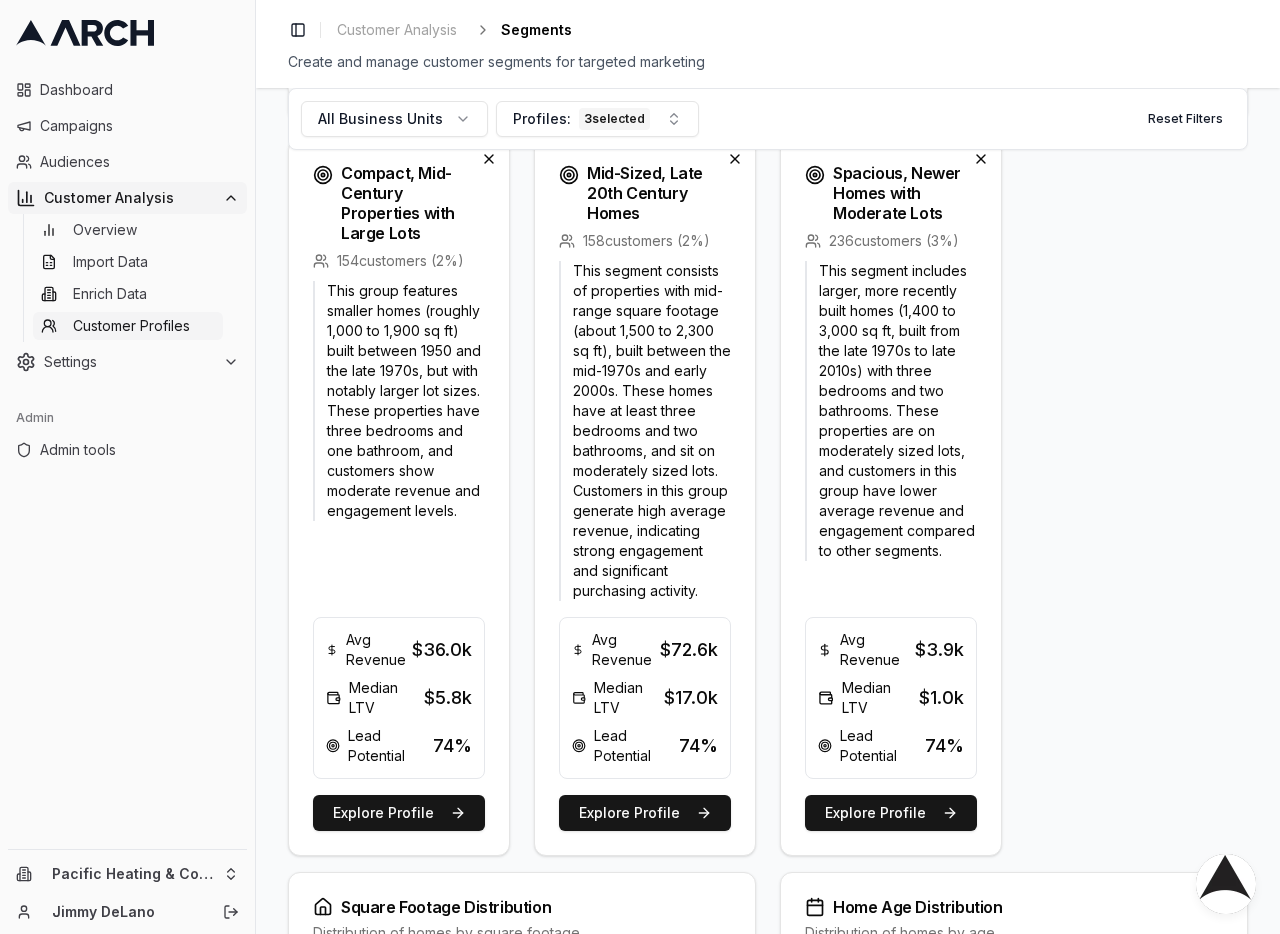 click on "This group features smaller homes (roughly [NUMBER] to [NUMBER] sq ft) built between [YEAR] and the late [YEAR], but with notably larger lot sizes. These properties have [NUMBER] bedrooms and [NUMBER] bathroom, and customers show moderate revenue and engagement levels." at bounding box center [399, 401] 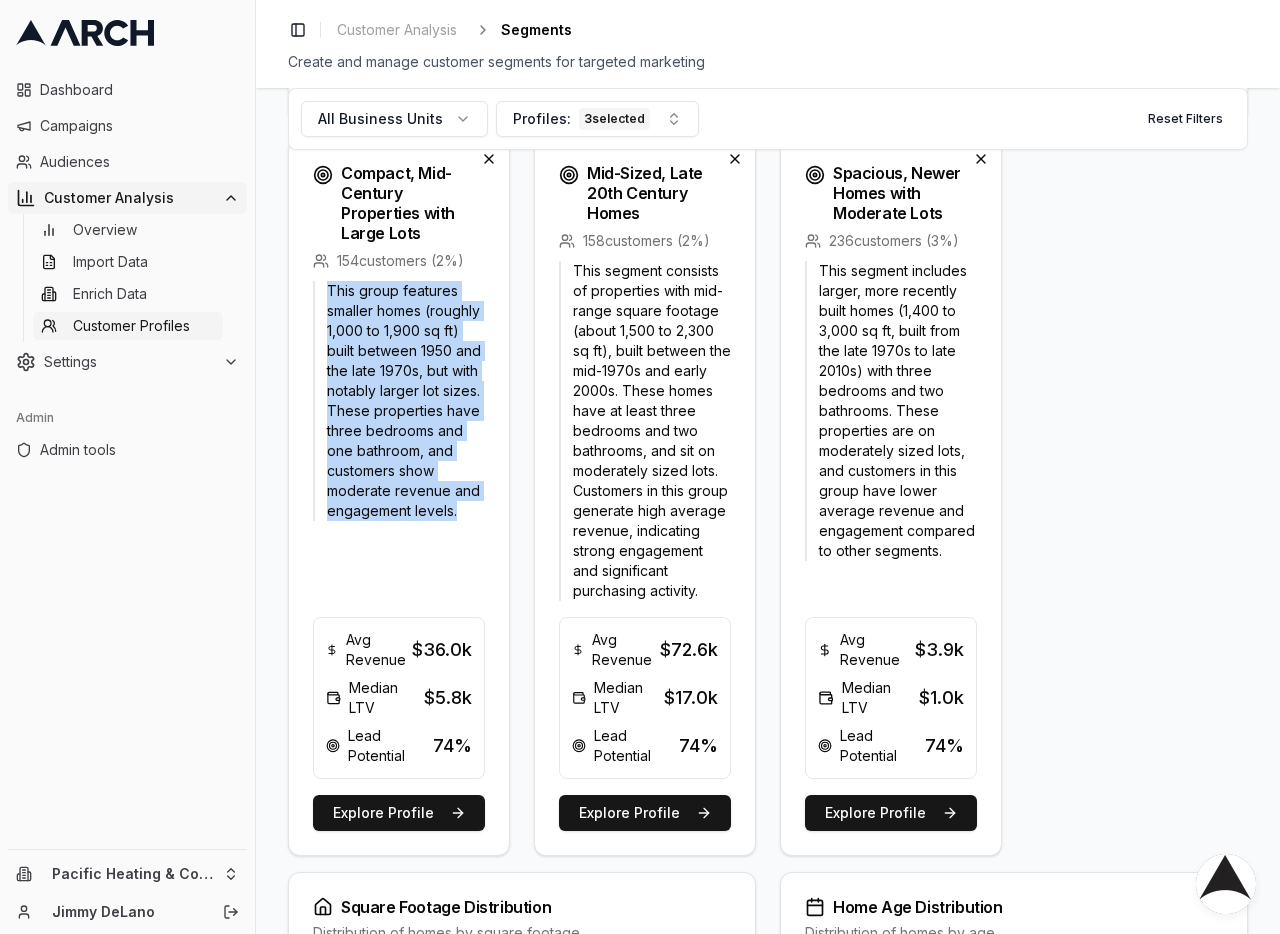 click on "This group features smaller homes (roughly [NUMBER] to [NUMBER] sq ft) built between [YEAR] and the late [YEAR], but with notably larger lot sizes. These properties have [NUMBER] bedrooms and [NUMBER] bathroom, and customers show moderate revenue and engagement levels." at bounding box center [399, 401] 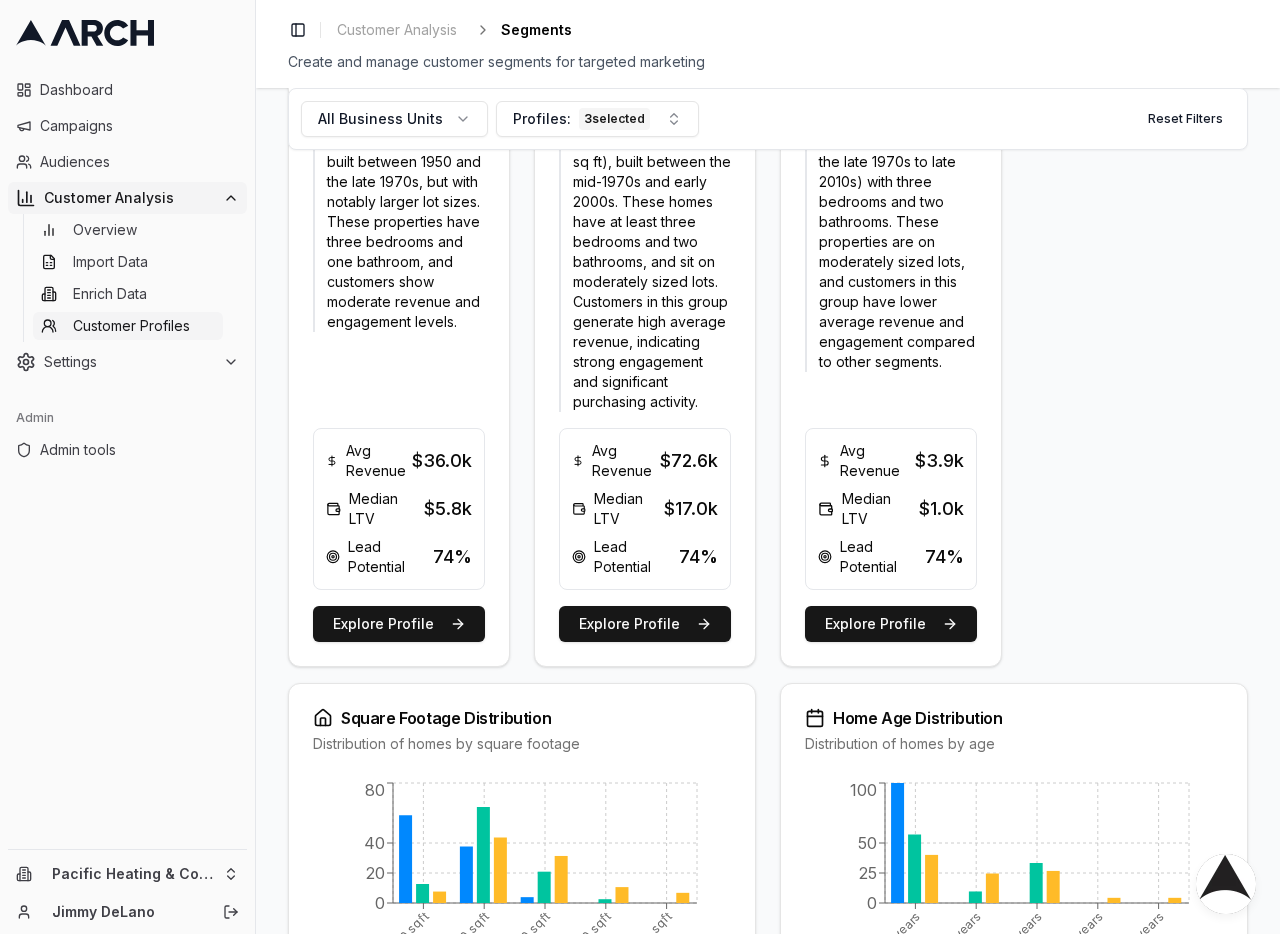 scroll, scrollTop: 960, scrollLeft: 0, axis: vertical 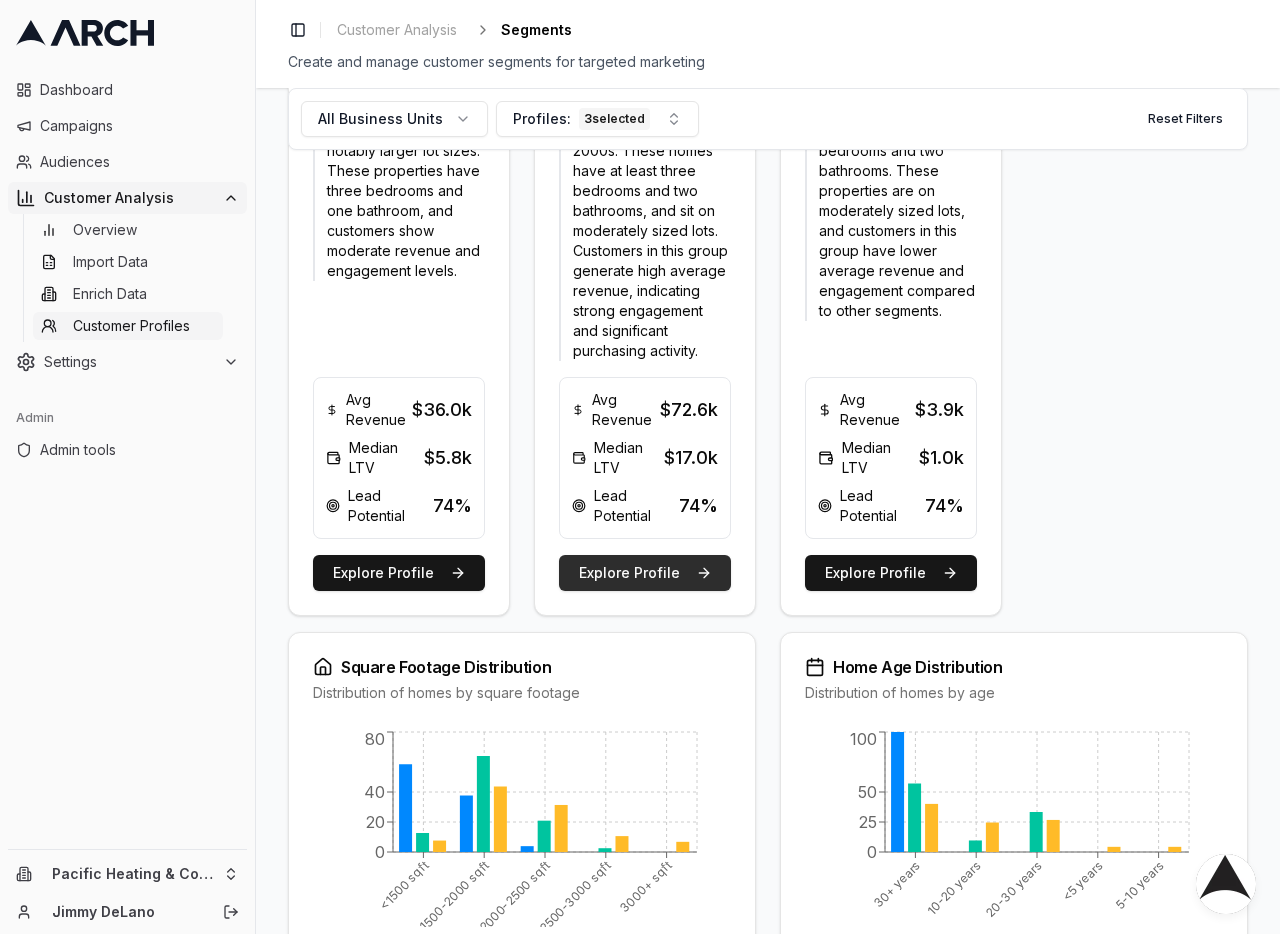 click on "Explore Profile" at bounding box center [645, 573] 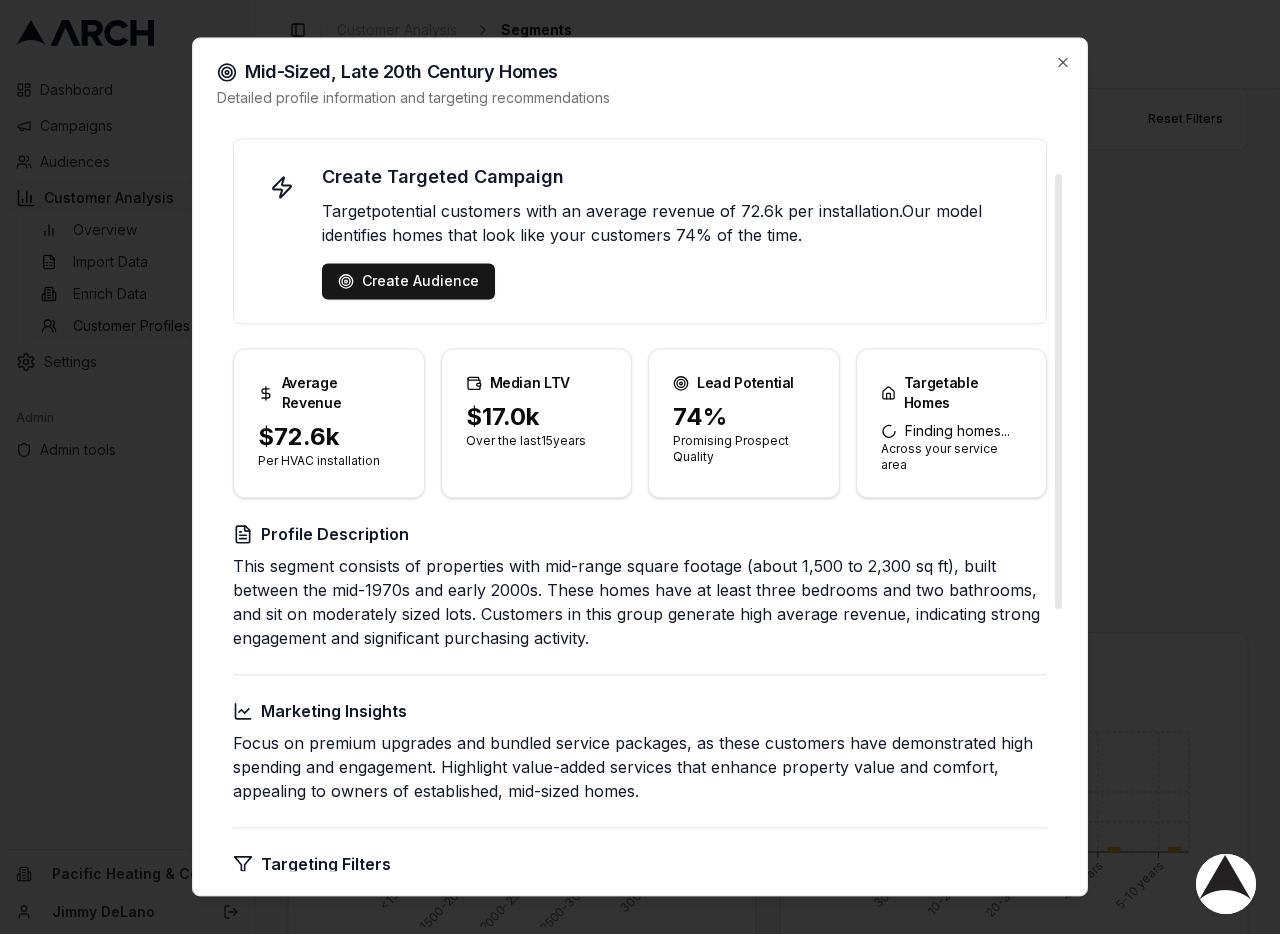 scroll, scrollTop: 0, scrollLeft: 0, axis: both 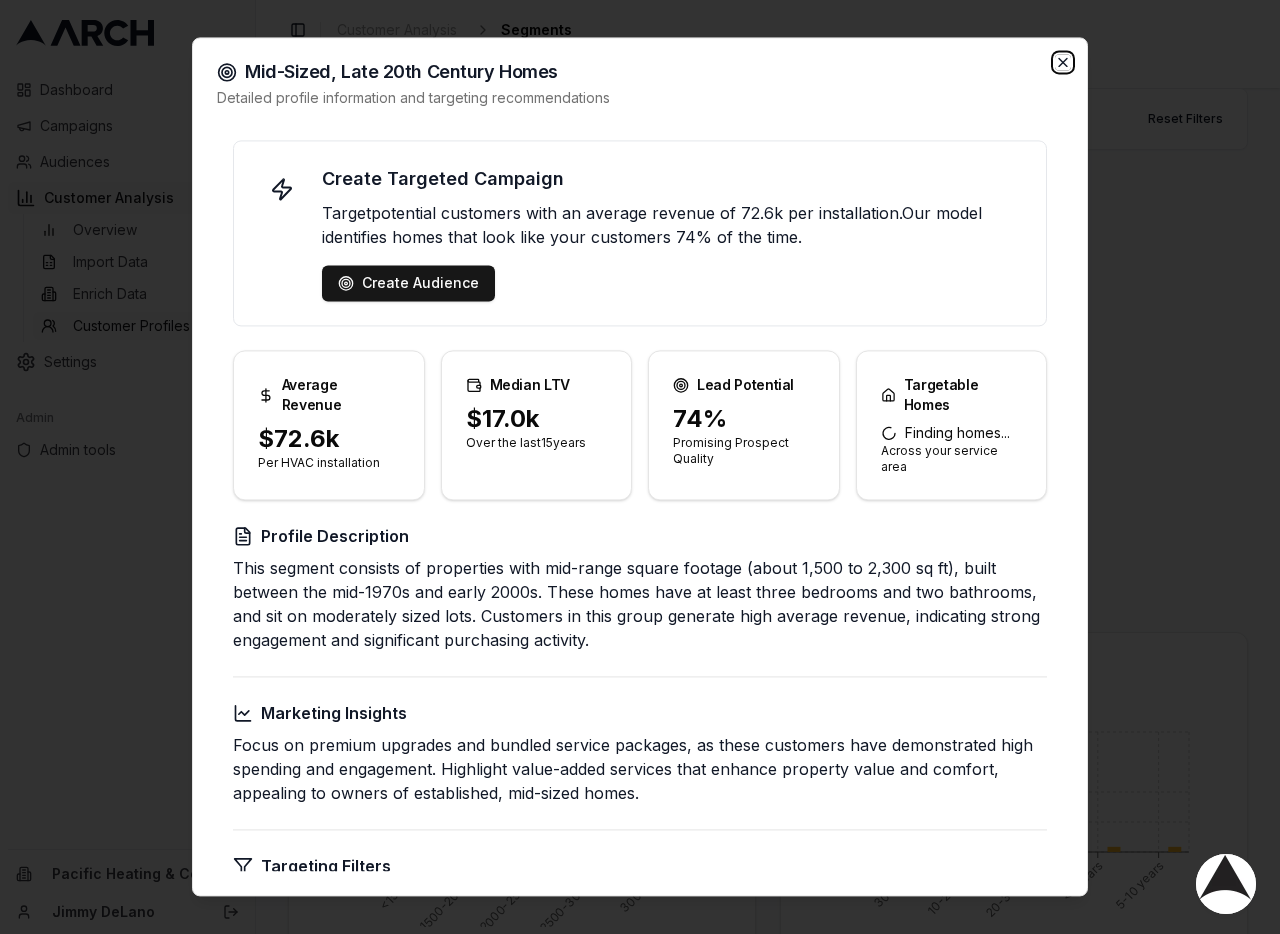 click 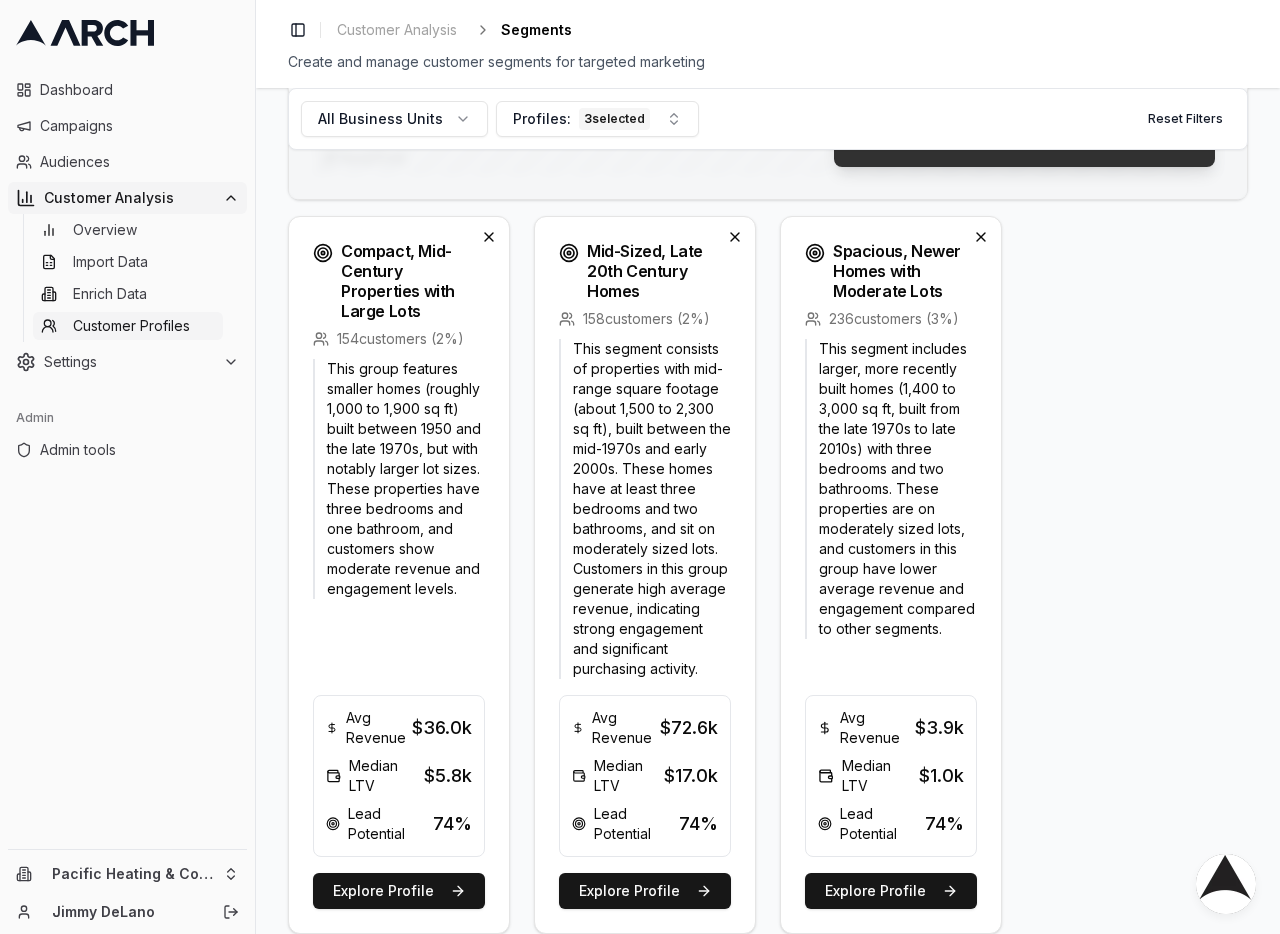 scroll, scrollTop: 600, scrollLeft: 0, axis: vertical 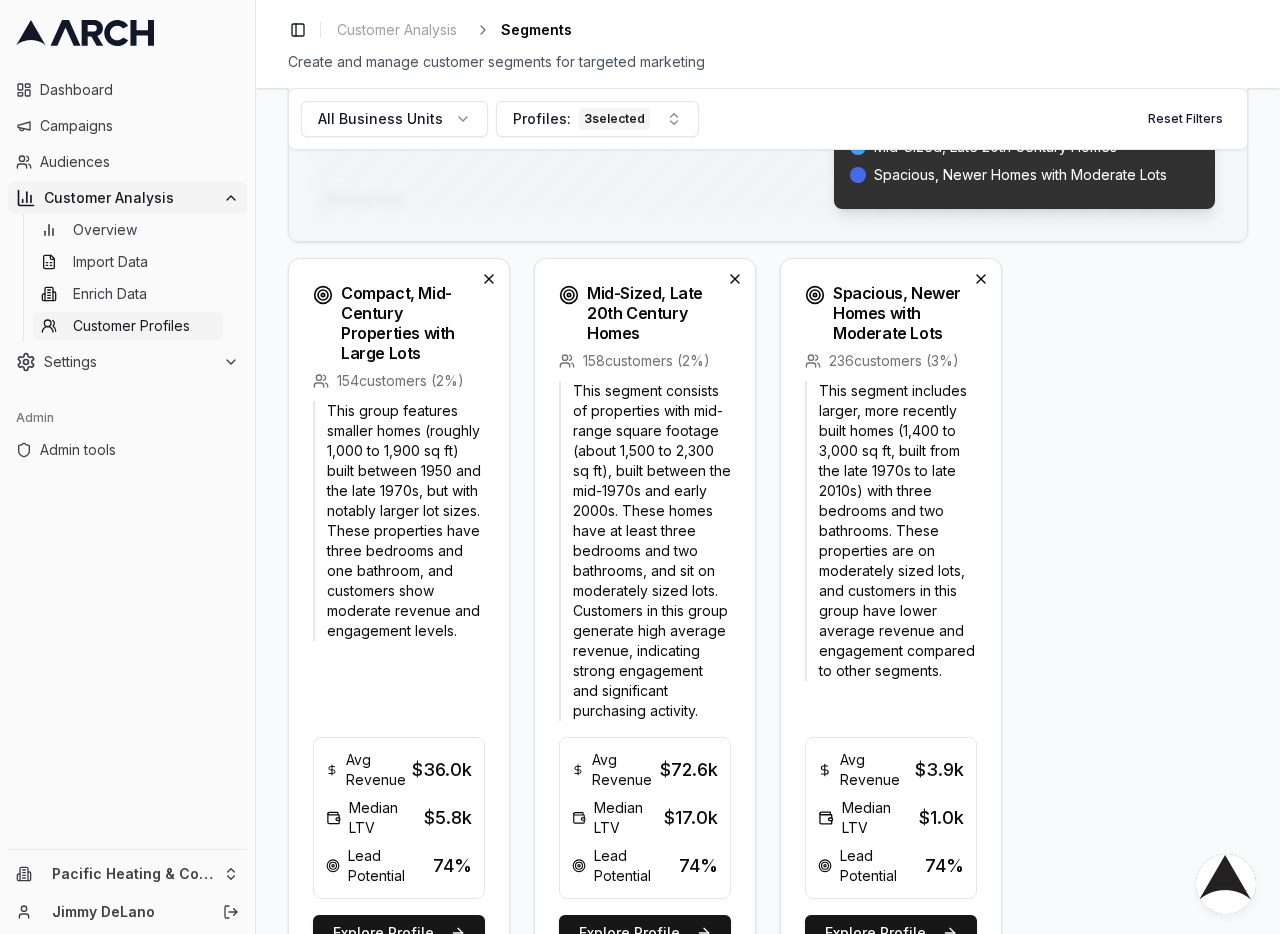 click 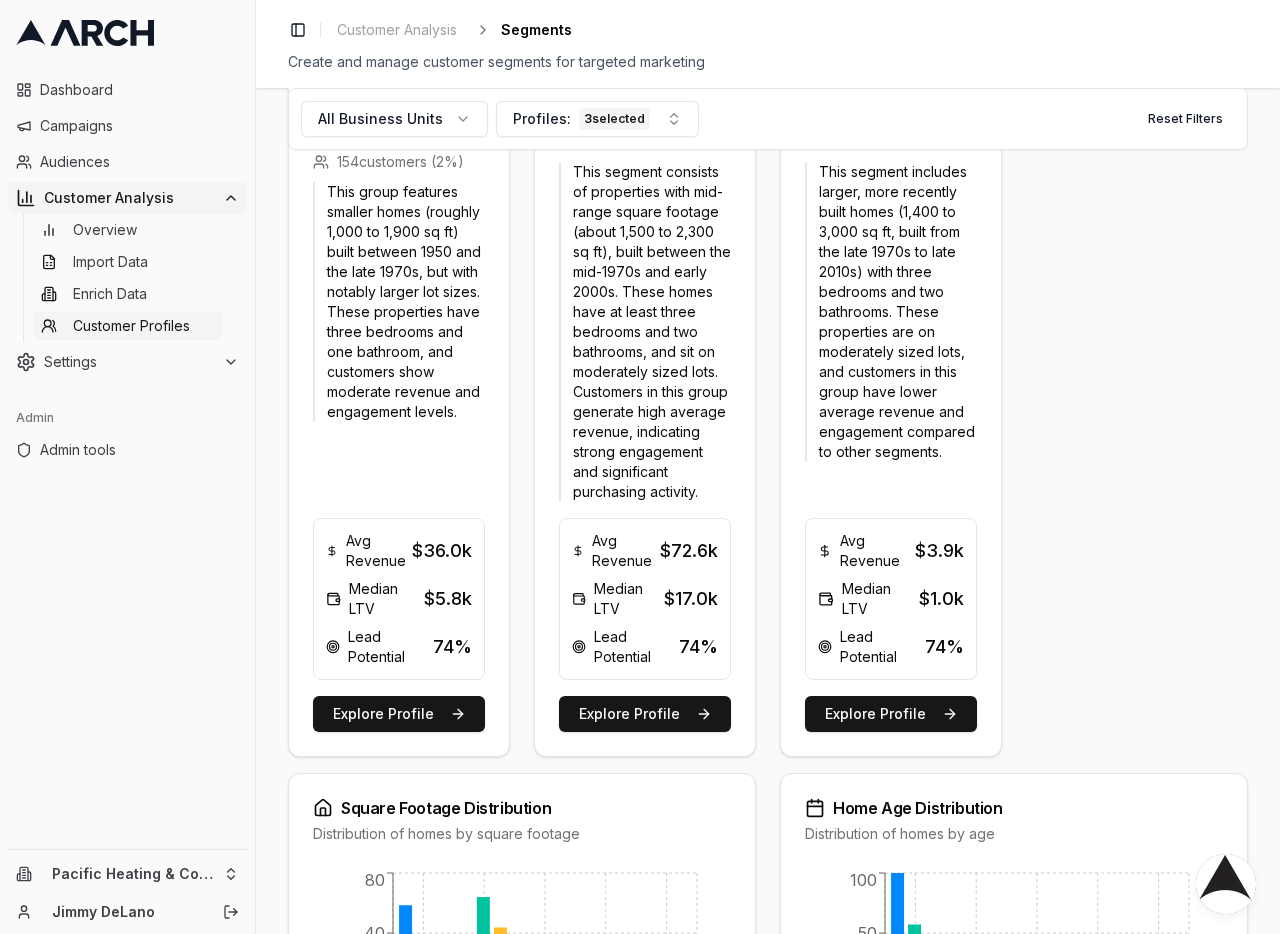 scroll, scrollTop: 840, scrollLeft: 0, axis: vertical 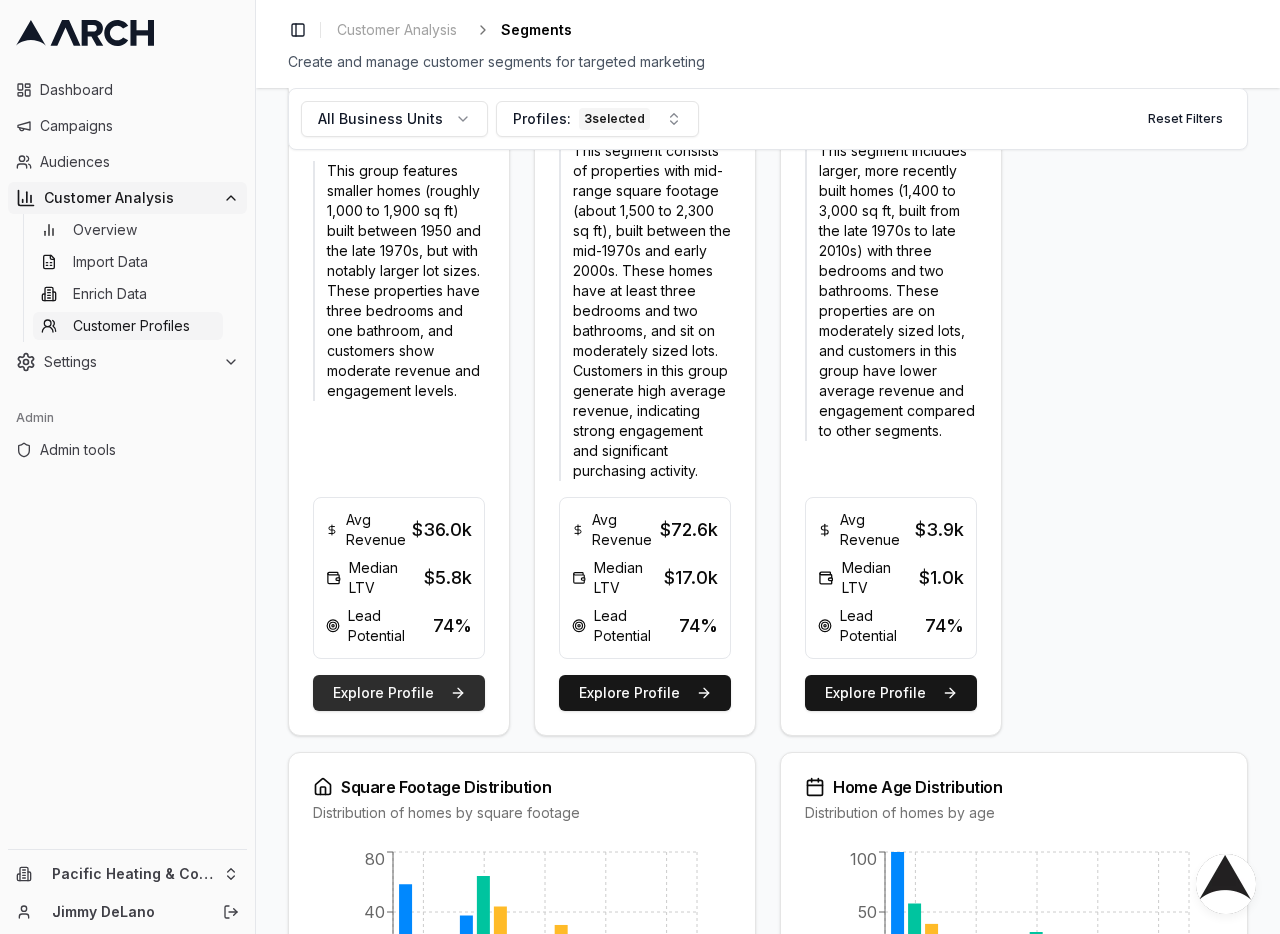 click on "Explore Profile" at bounding box center [399, 693] 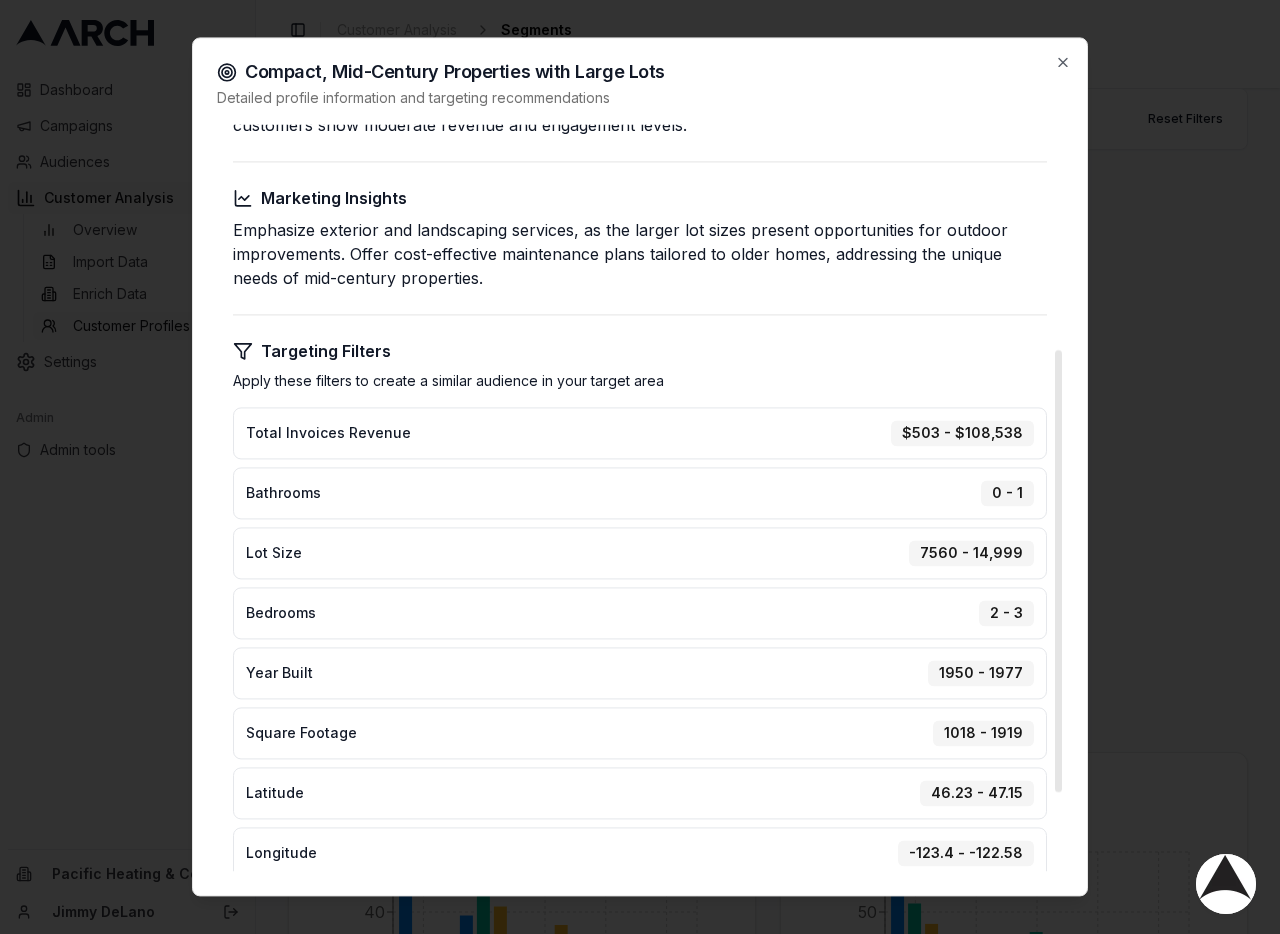 scroll, scrollTop: 511, scrollLeft: 0, axis: vertical 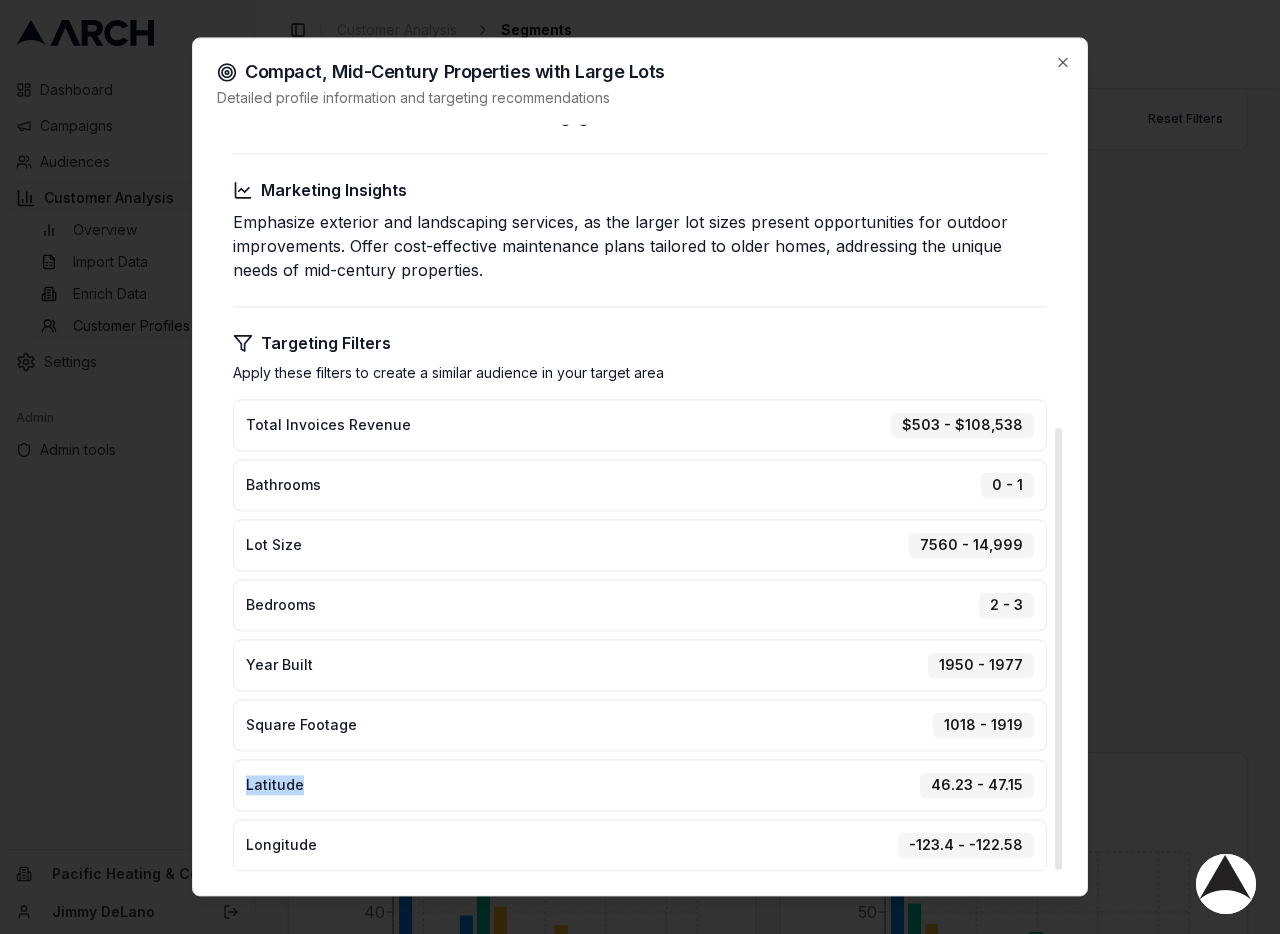 drag, startPoint x: 302, startPoint y: 770, endPoint x: 244, endPoint y: 770, distance: 58 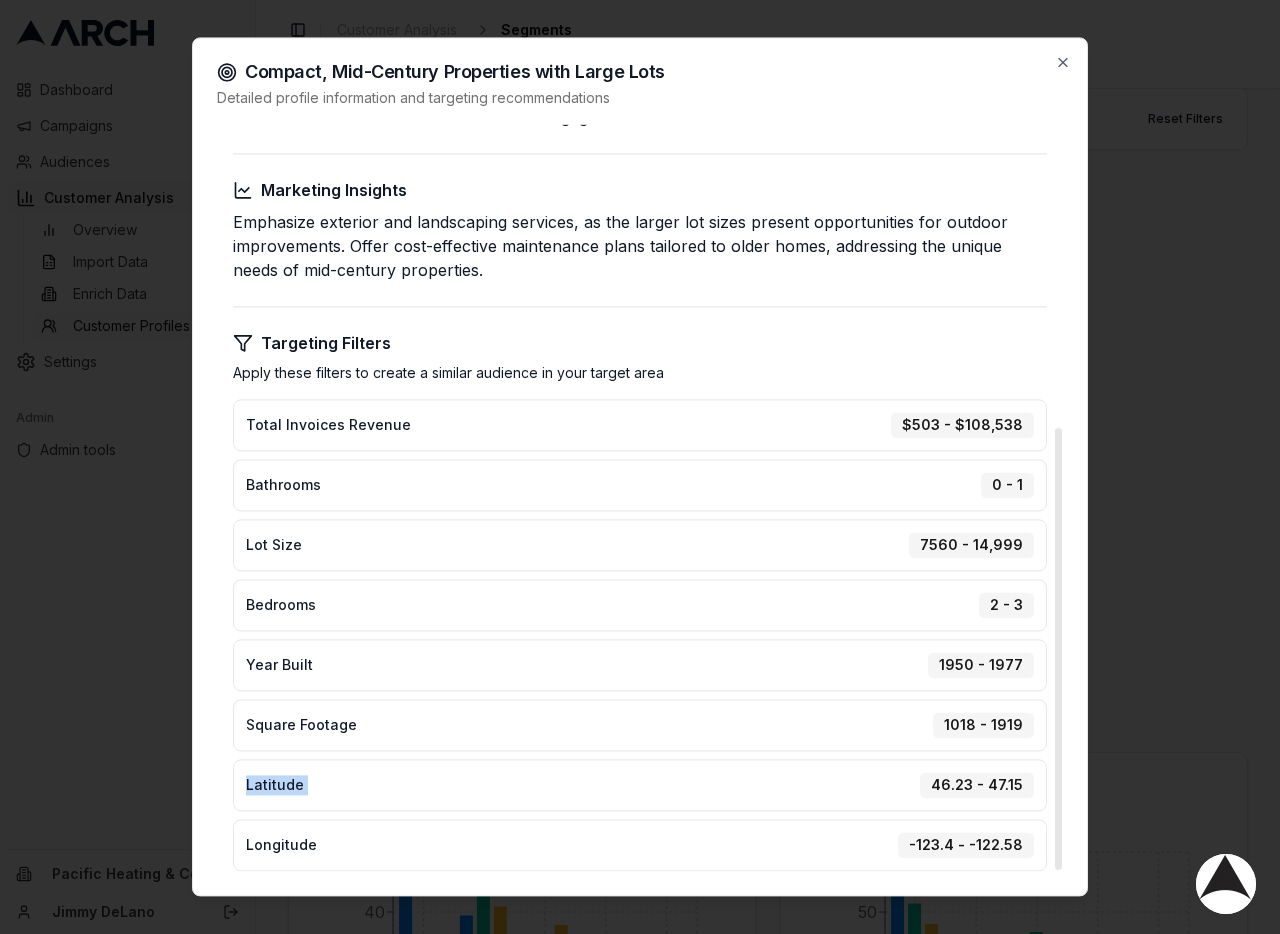 click on "Latitude 46.23 - 47.15" at bounding box center (640, 785) 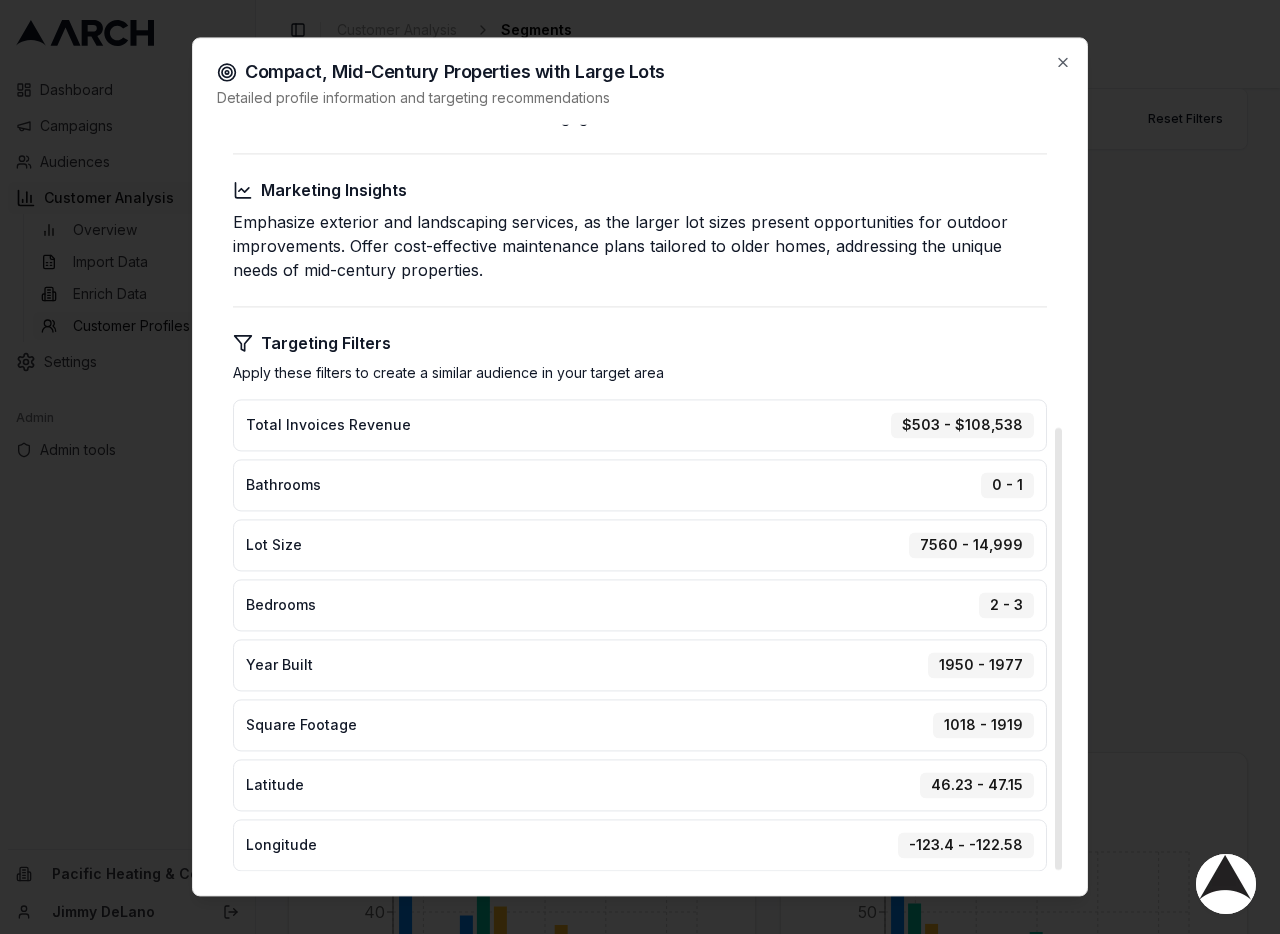click on "Longitude -123.4 - -122.58" at bounding box center (640, 845) 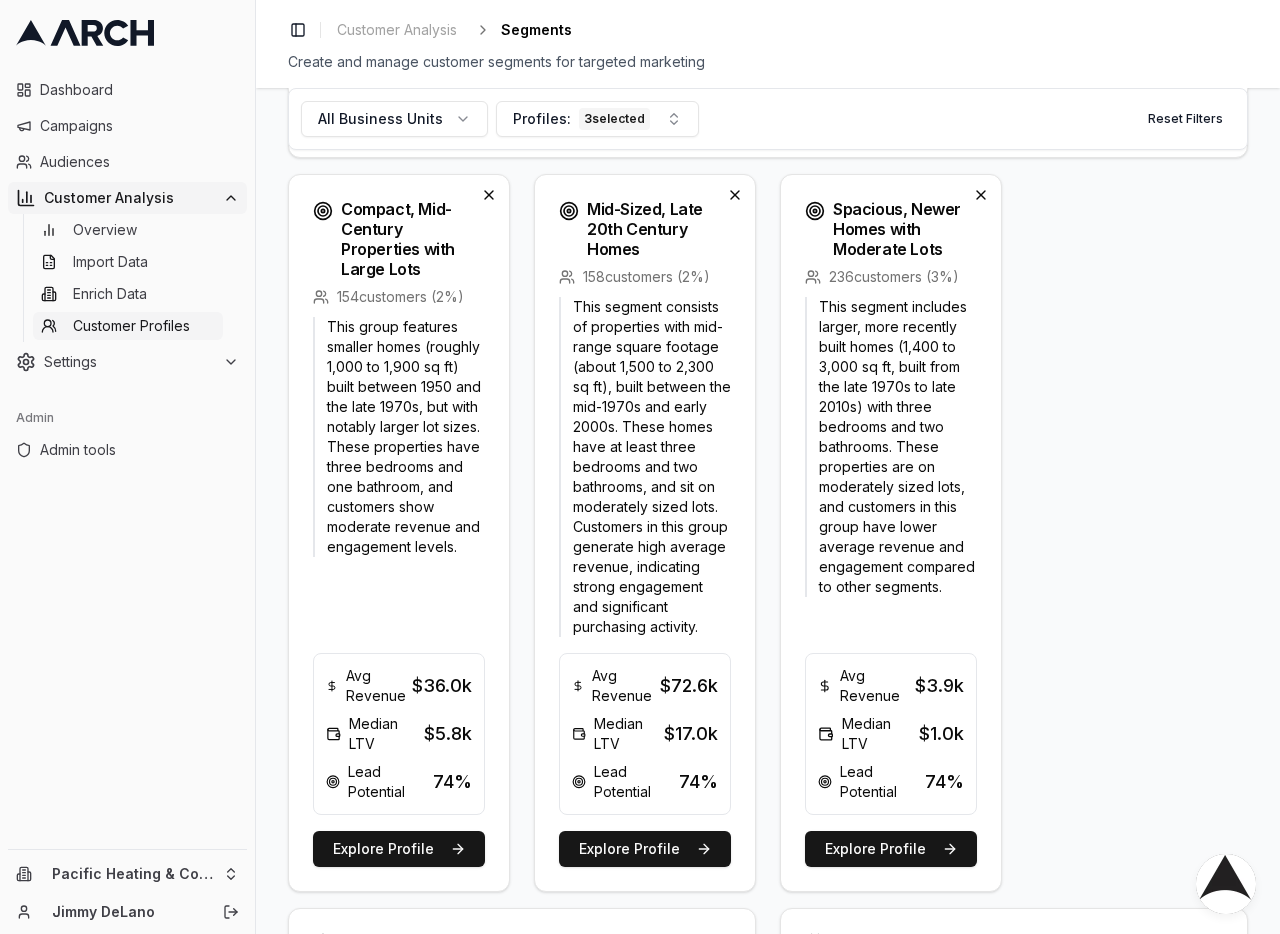 scroll, scrollTop: 720, scrollLeft: 0, axis: vertical 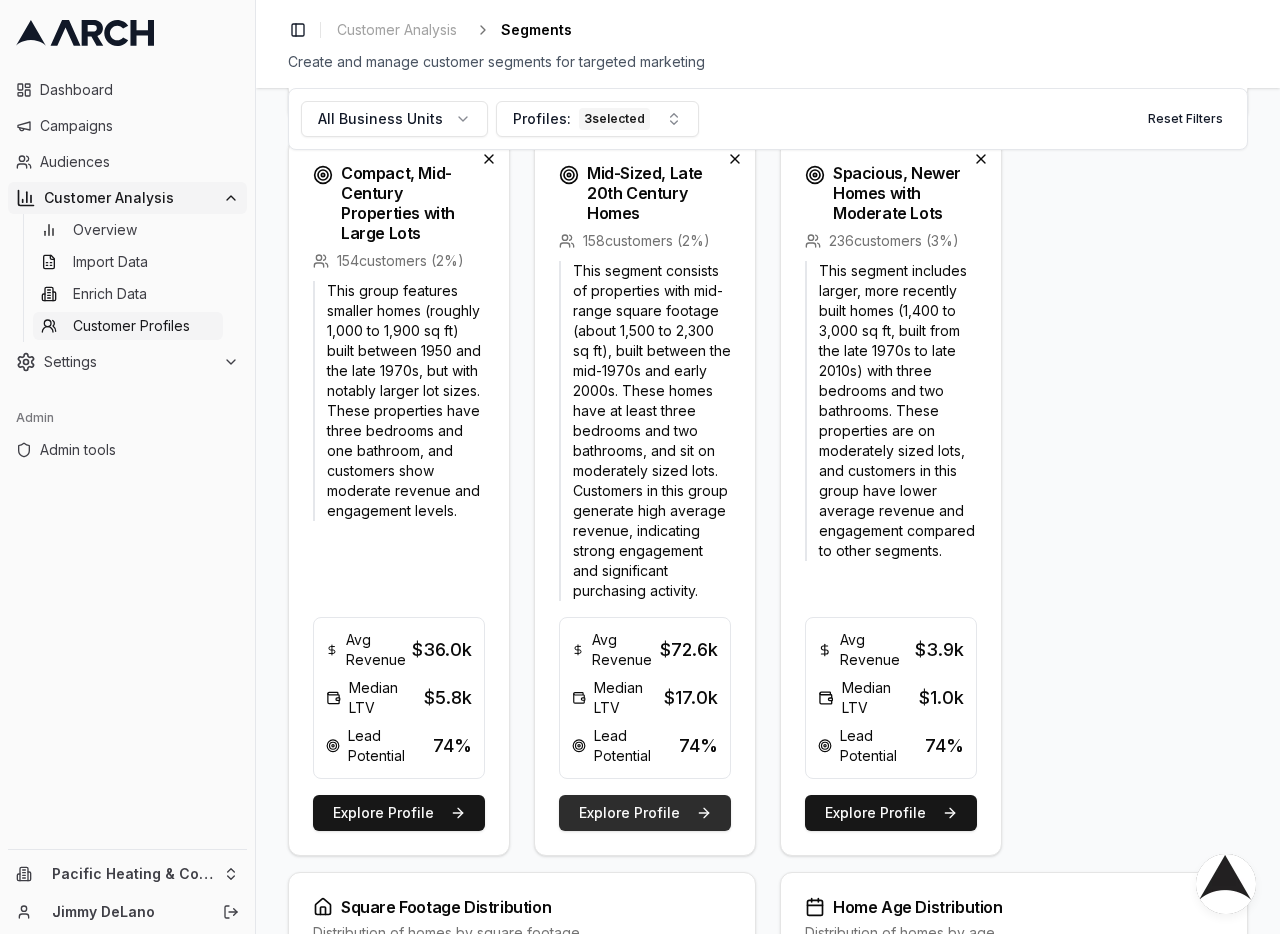 click on "Explore Profile" at bounding box center (645, 813) 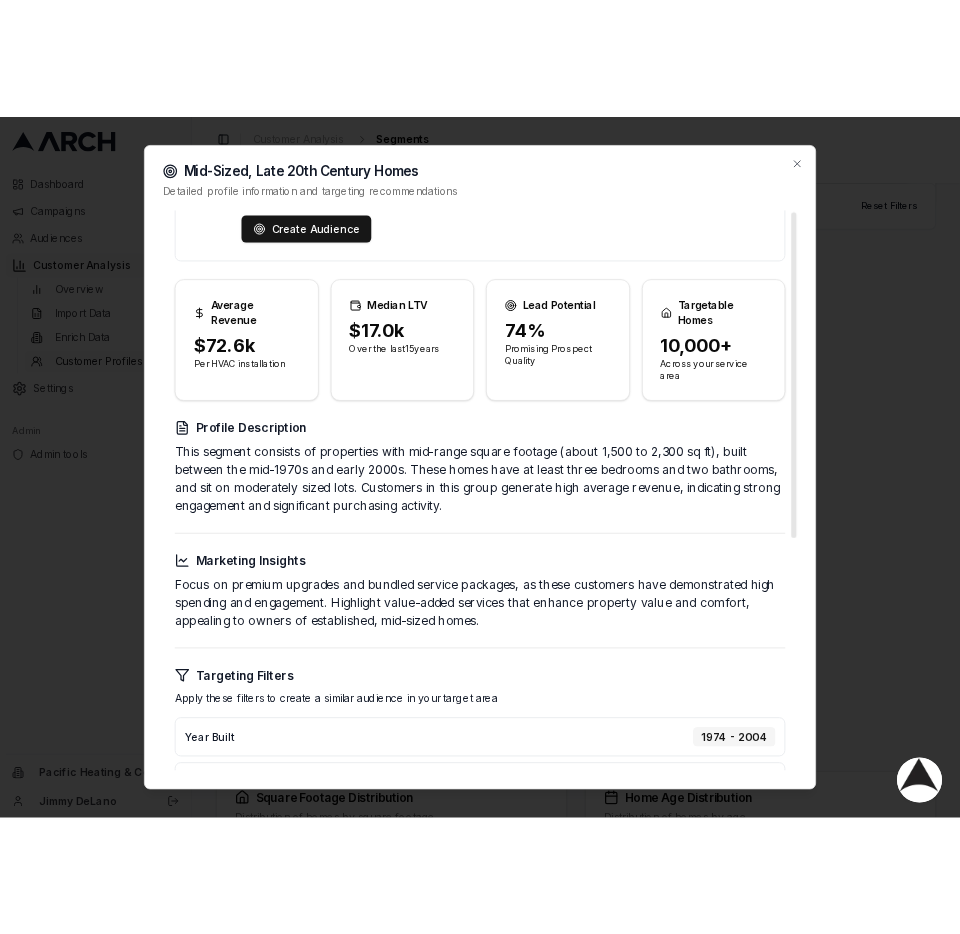 scroll, scrollTop: 535, scrollLeft: 0, axis: vertical 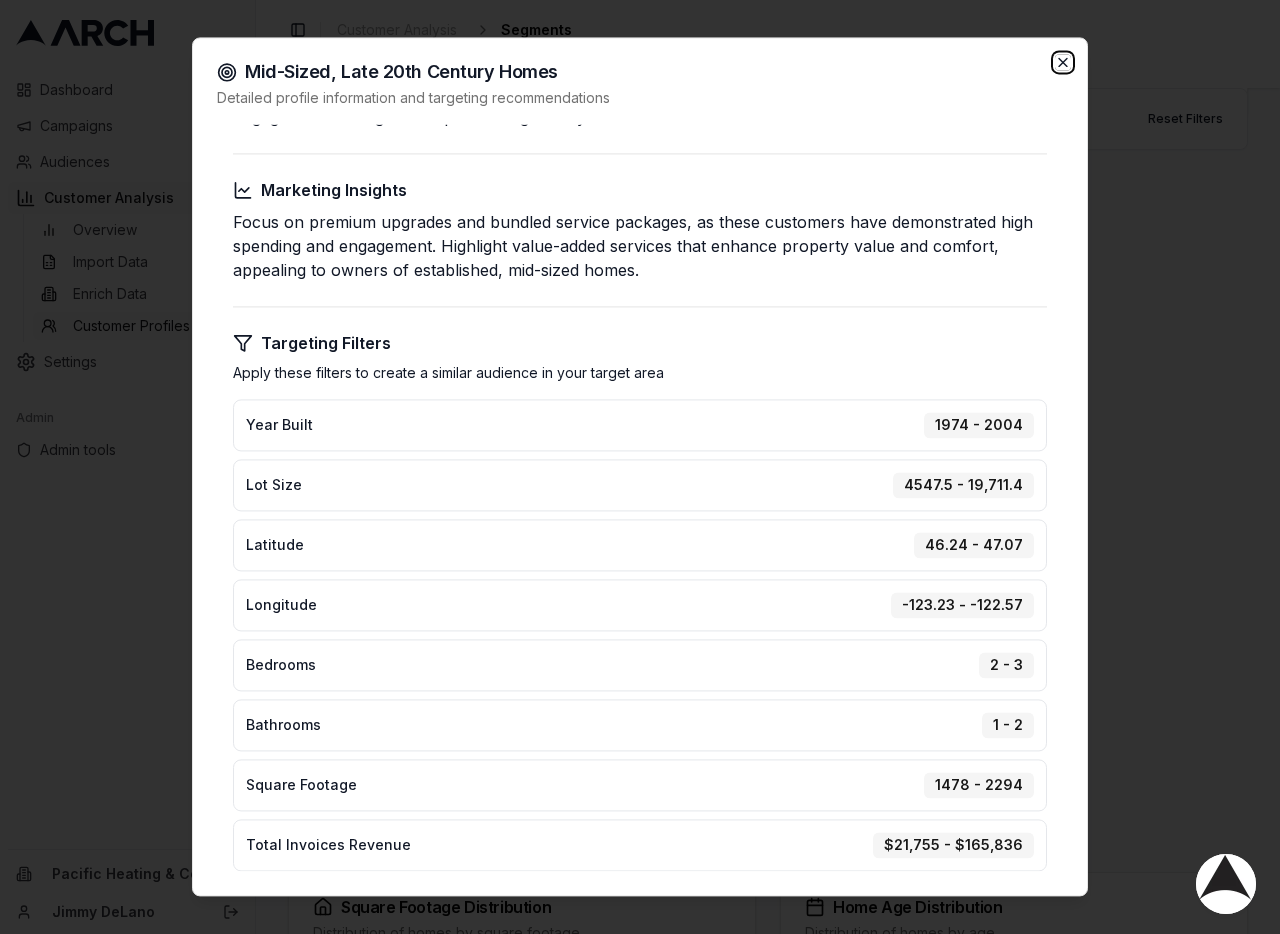 click 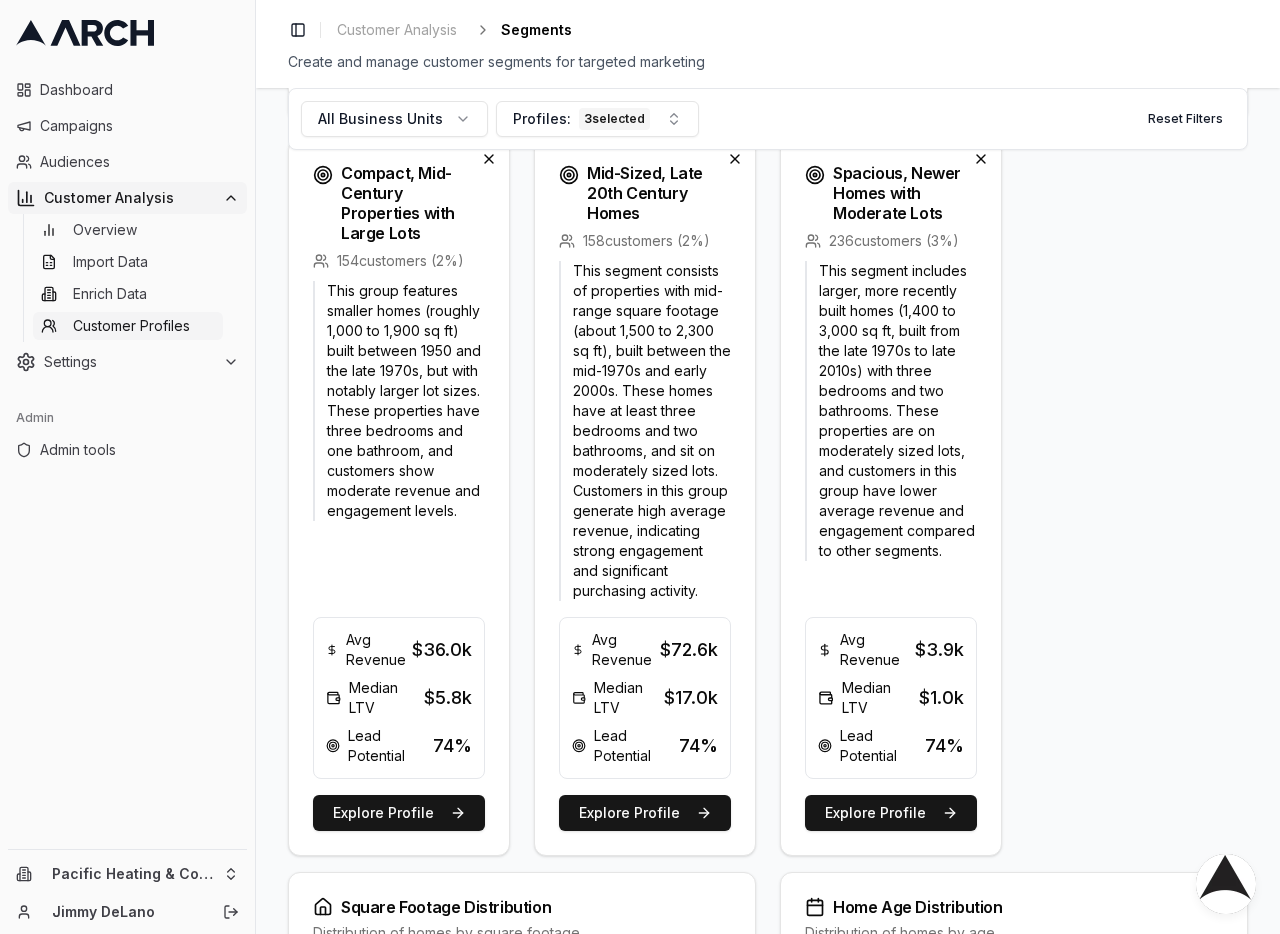 type 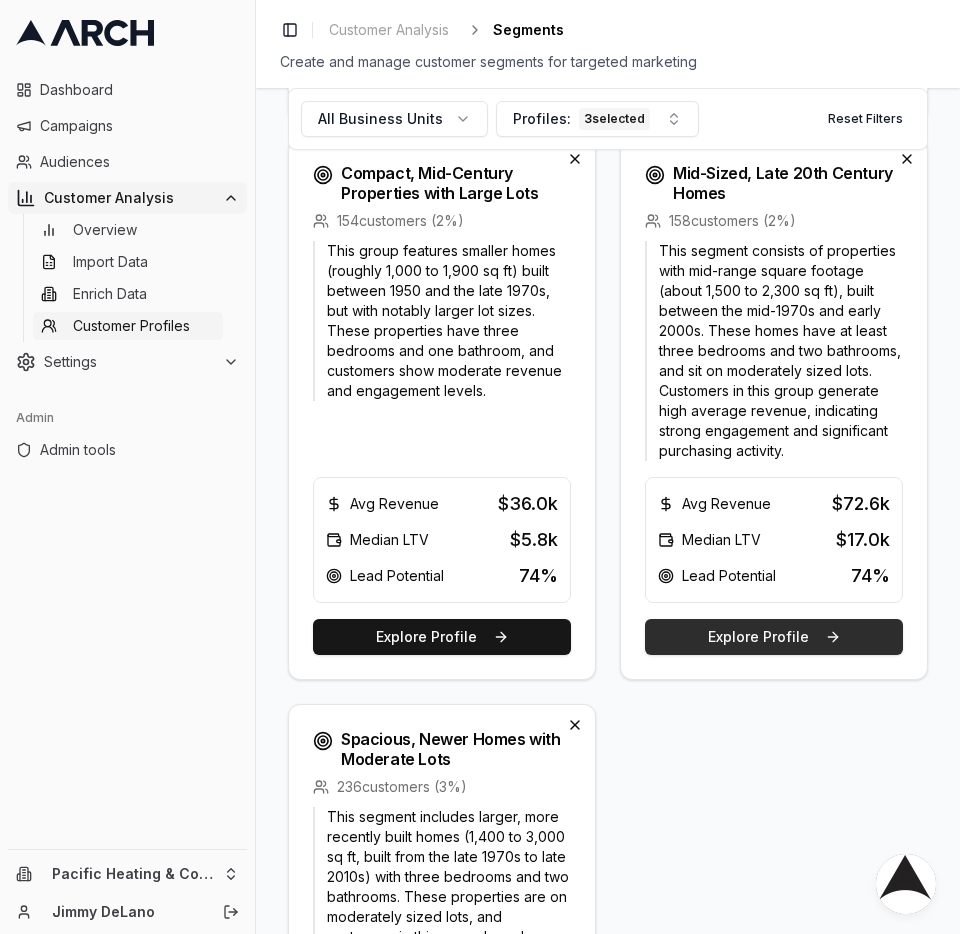 click on "Explore Profile" at bounding box center [774, 637] 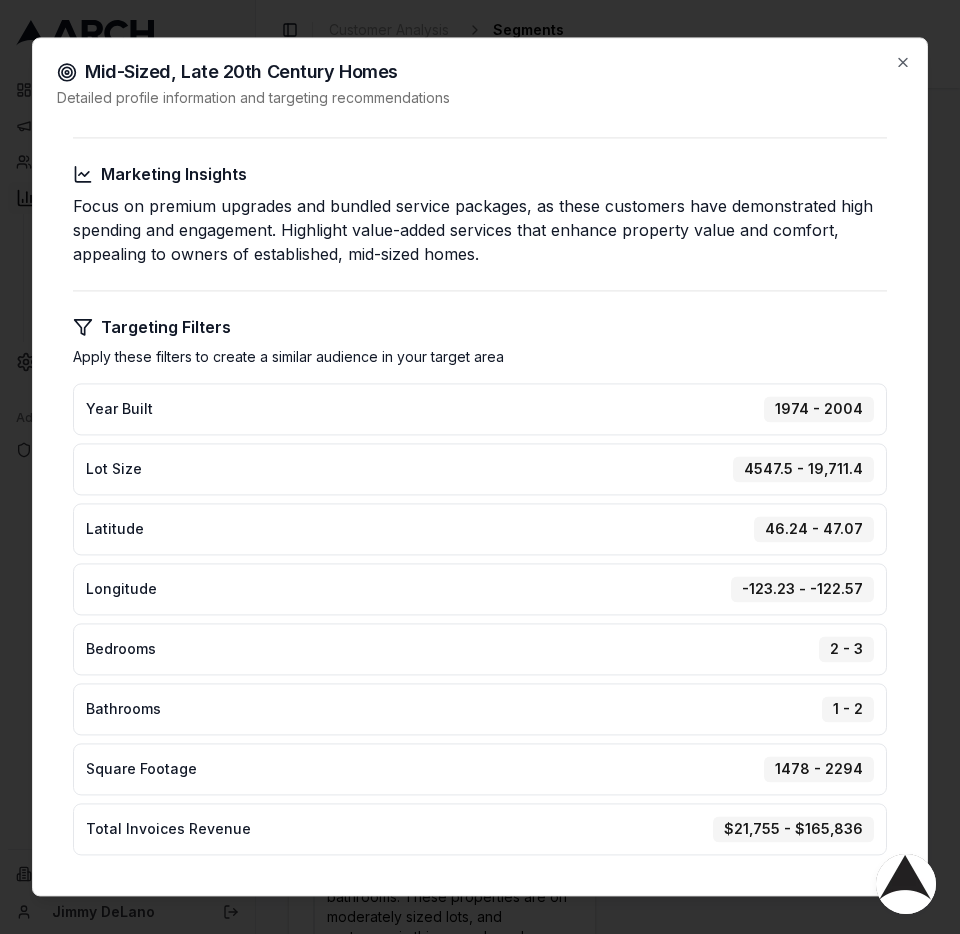 scroll, scrollTop: 0, scrollLeft: 0, axis: both 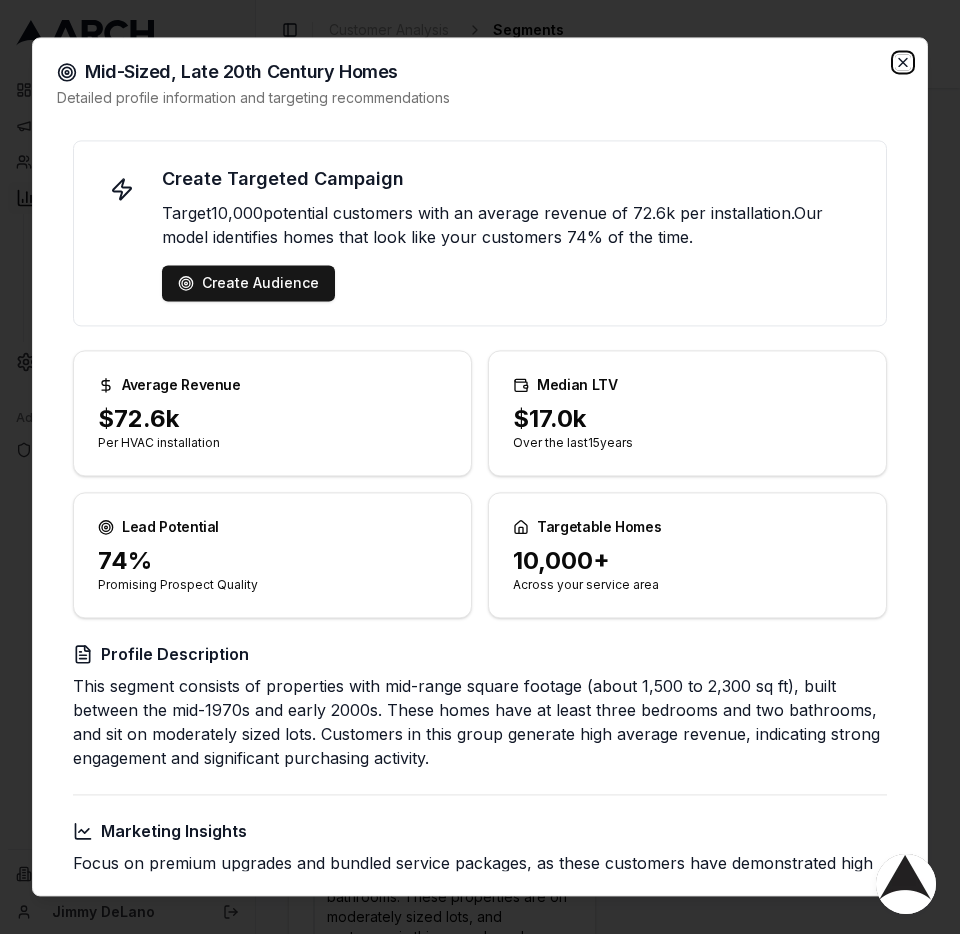 click 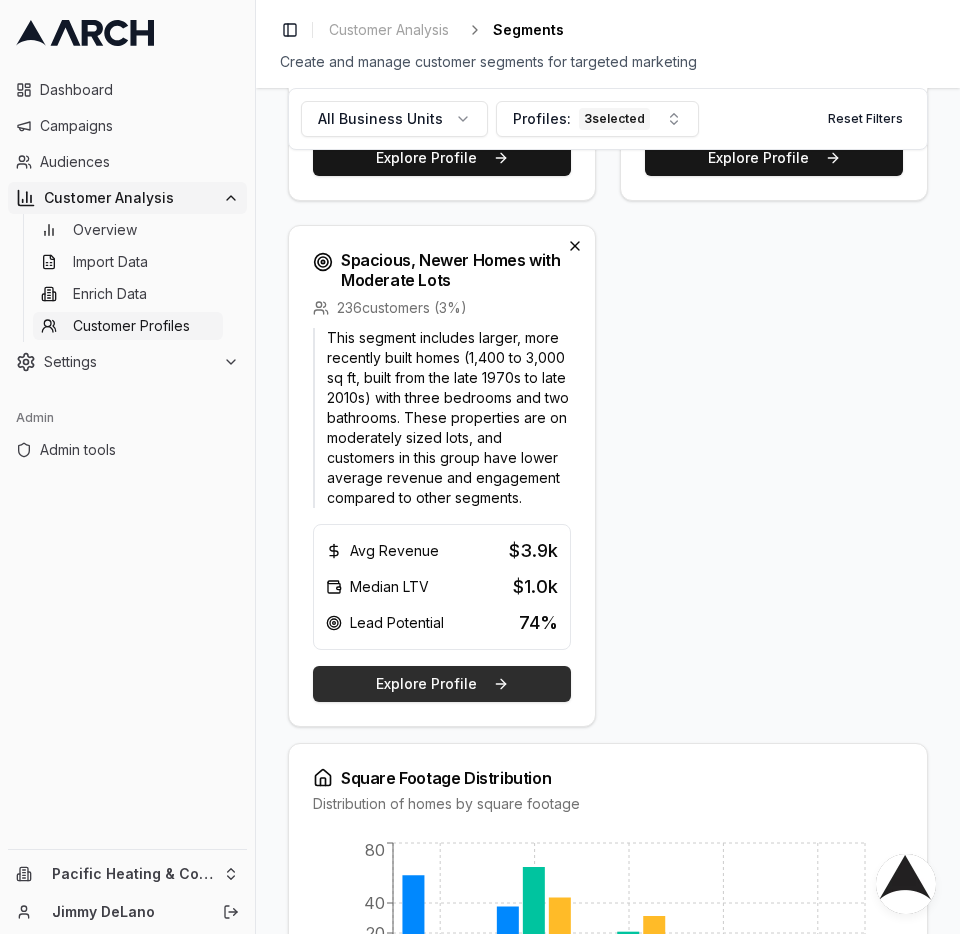 scroll, scrollTop: 1200, scrollLeft: 0, axis: vertical 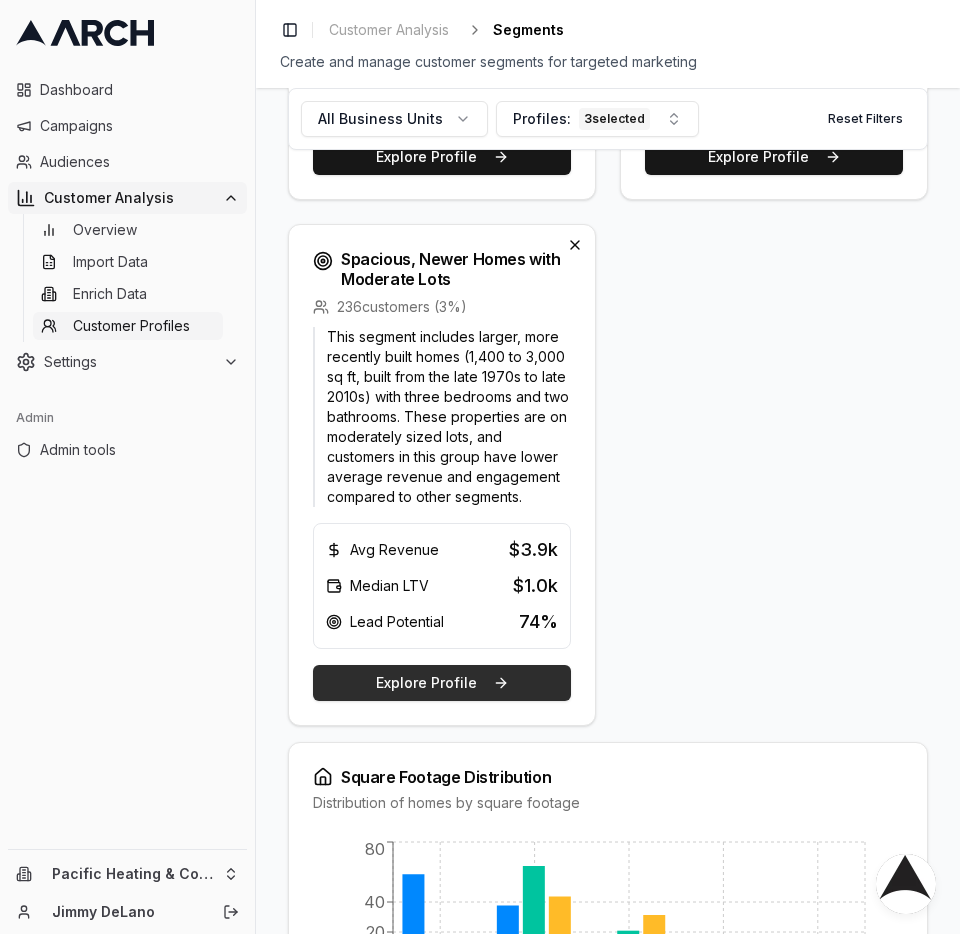 click on "Explore Profile" at bounding box center (442, 683) 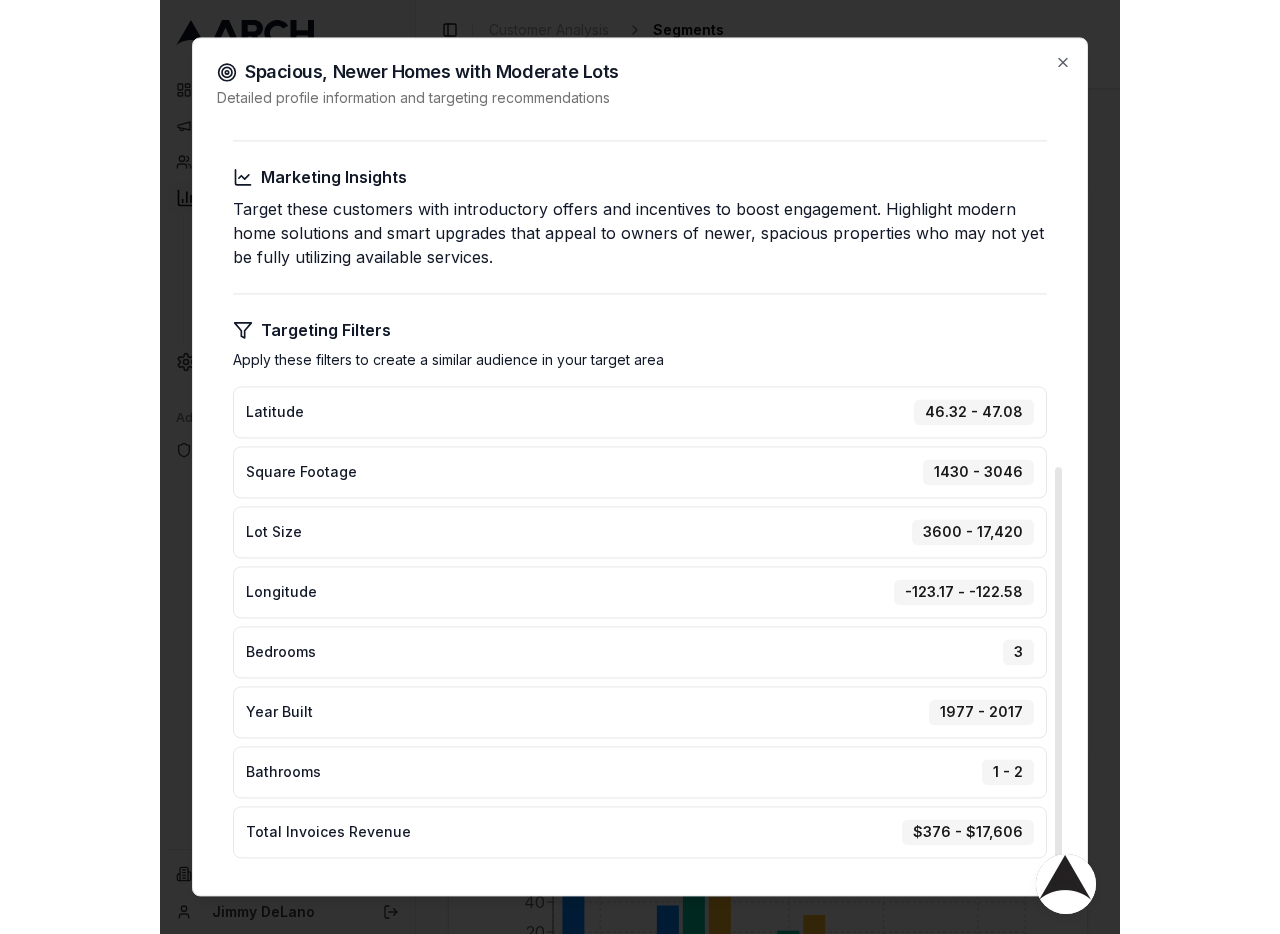 scroll, scrollTop: 633, scrollLeft: 0, axis: vertical 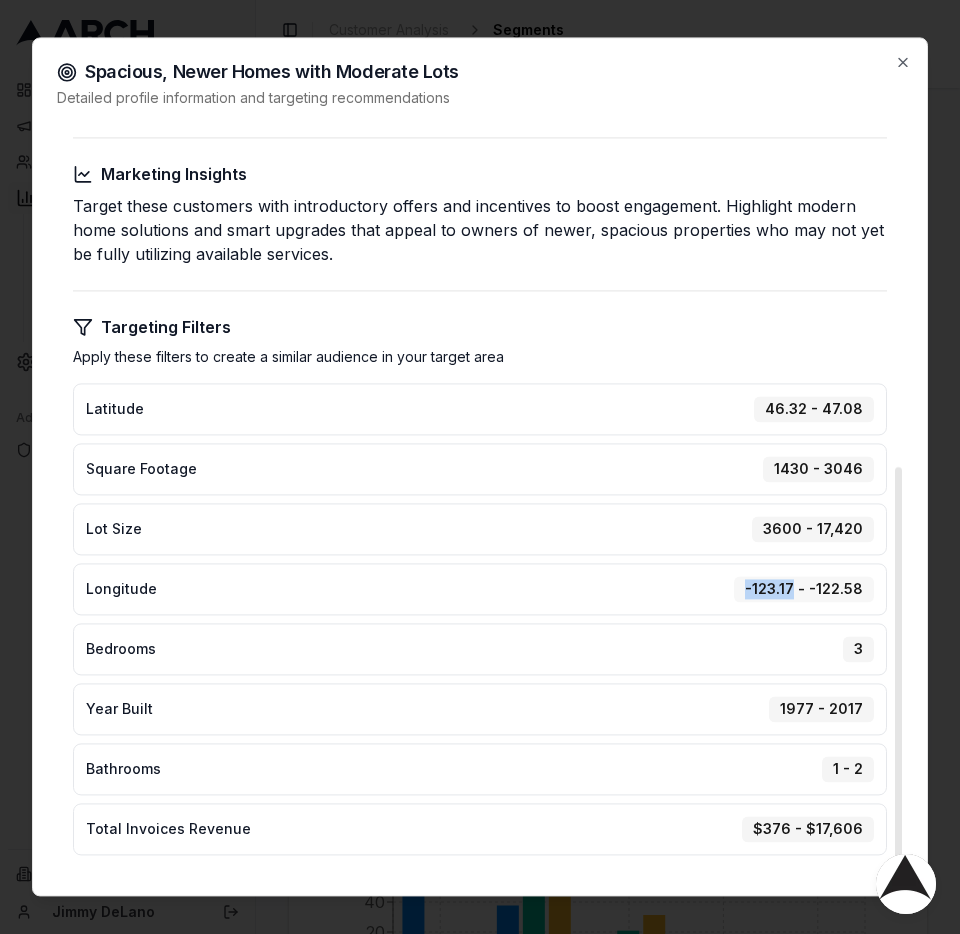 drag, startPoint x: 797, startPoint y: 595, endPoint x: 751, endPoint y: 596, distance: 46.010868 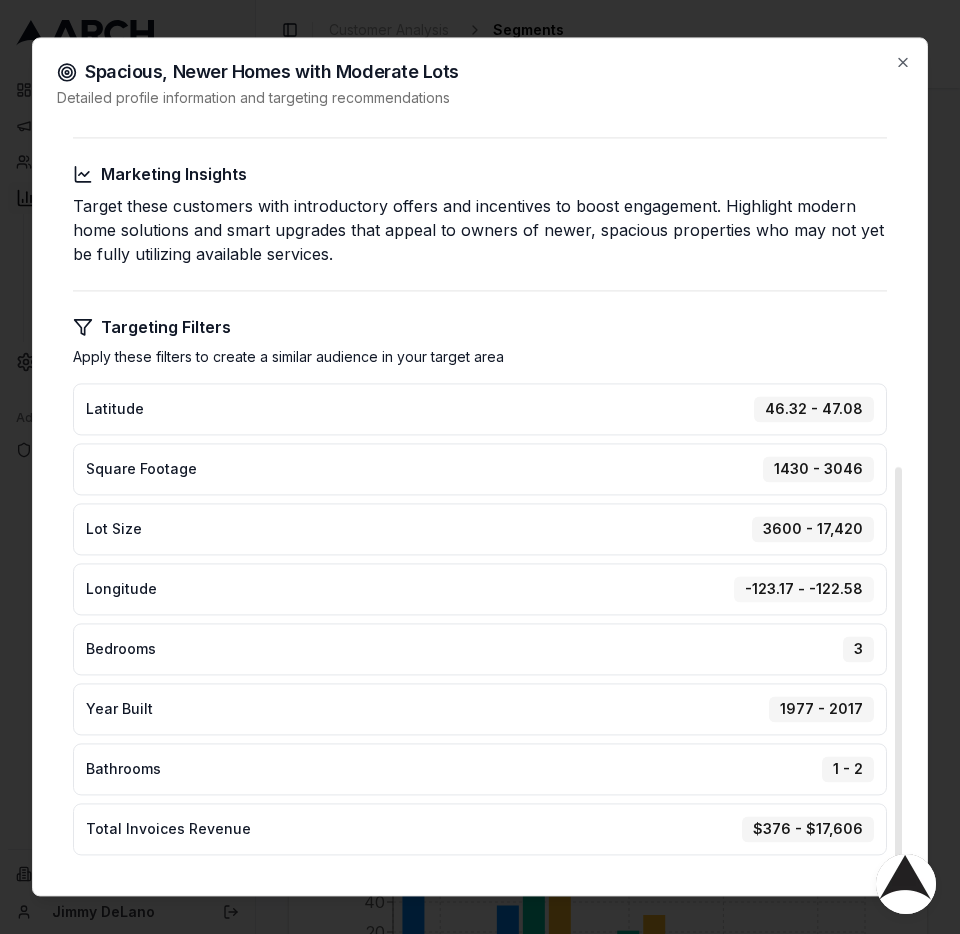 click on "-123.17 - -122.58" at bounding box center [804, 589] 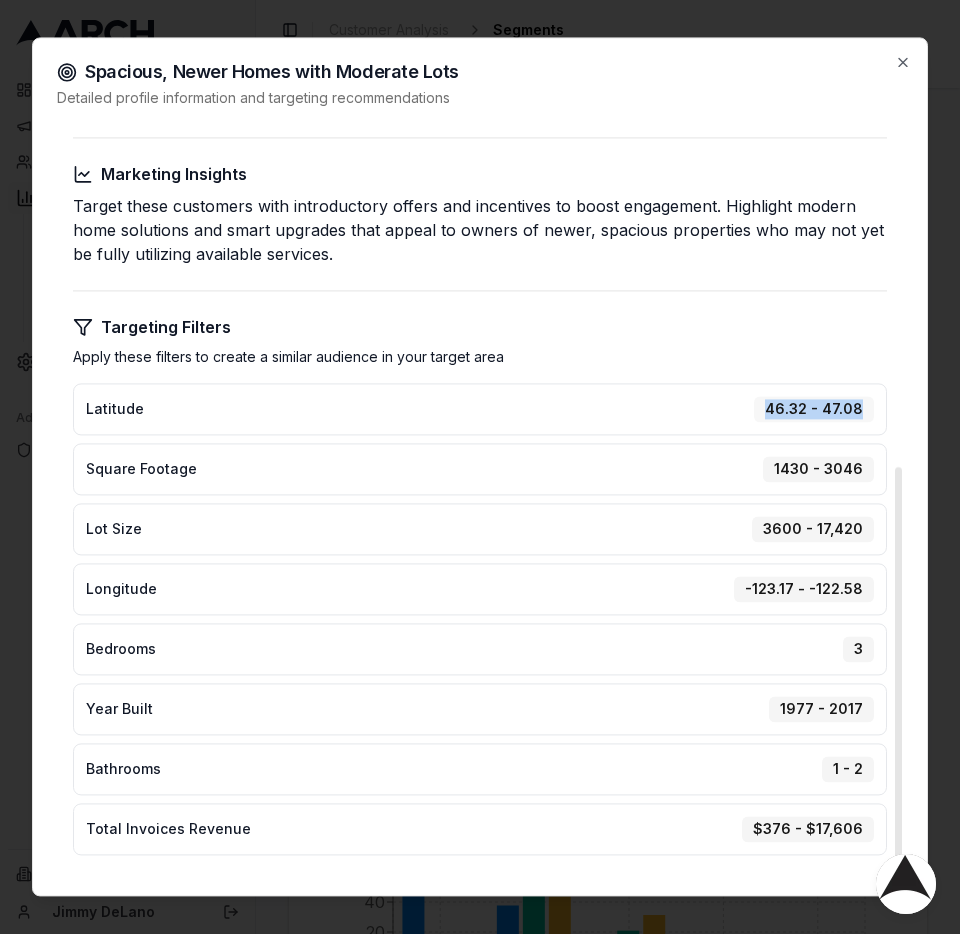 drag, startPoint x: 863, startPoint y: 412, endPoint x: 762, endPoint y: 415, distance: 101.04455 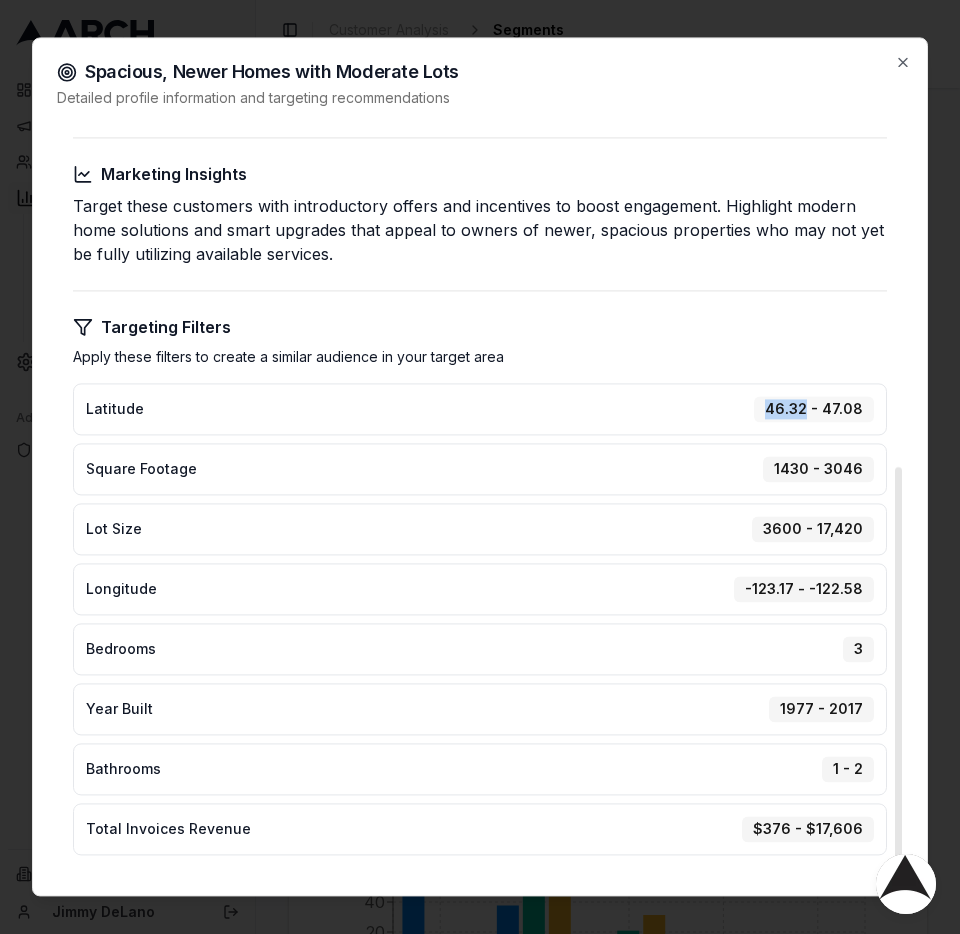 click on "46.32 - 47.08" at bounding box center (814, 409) 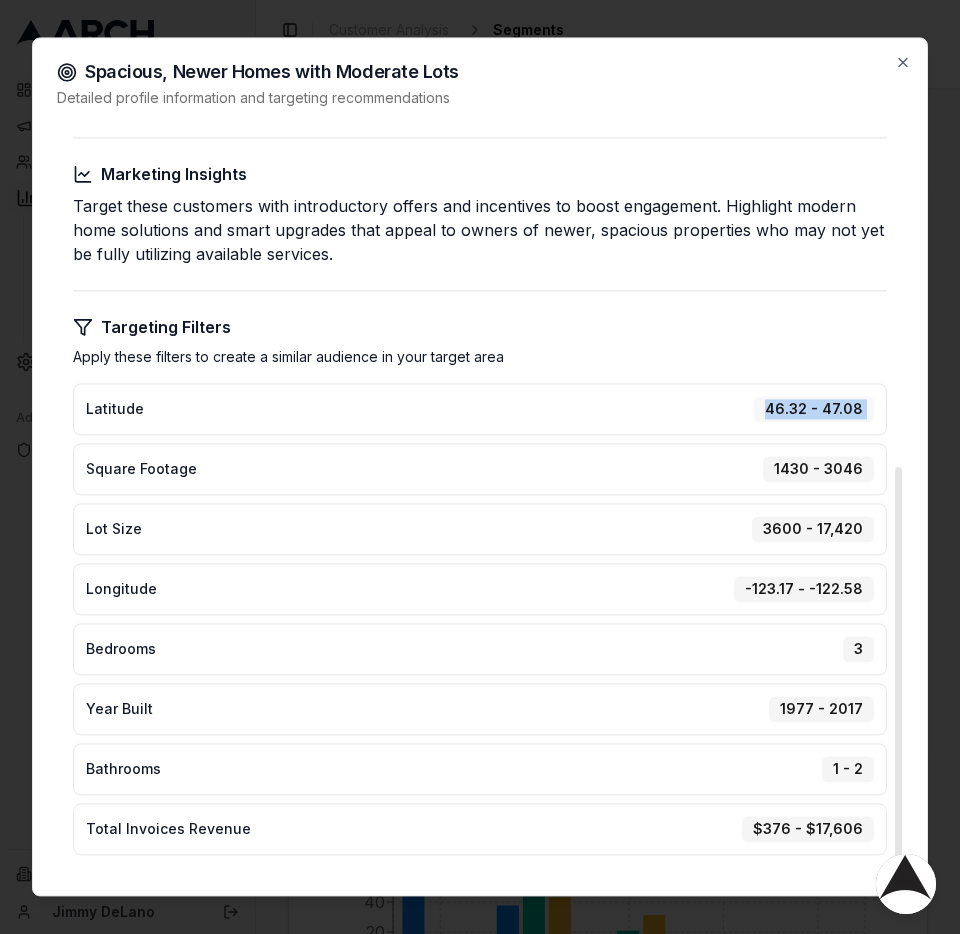 click on "46.32 - 47.08" at bounding box center (814, 409) 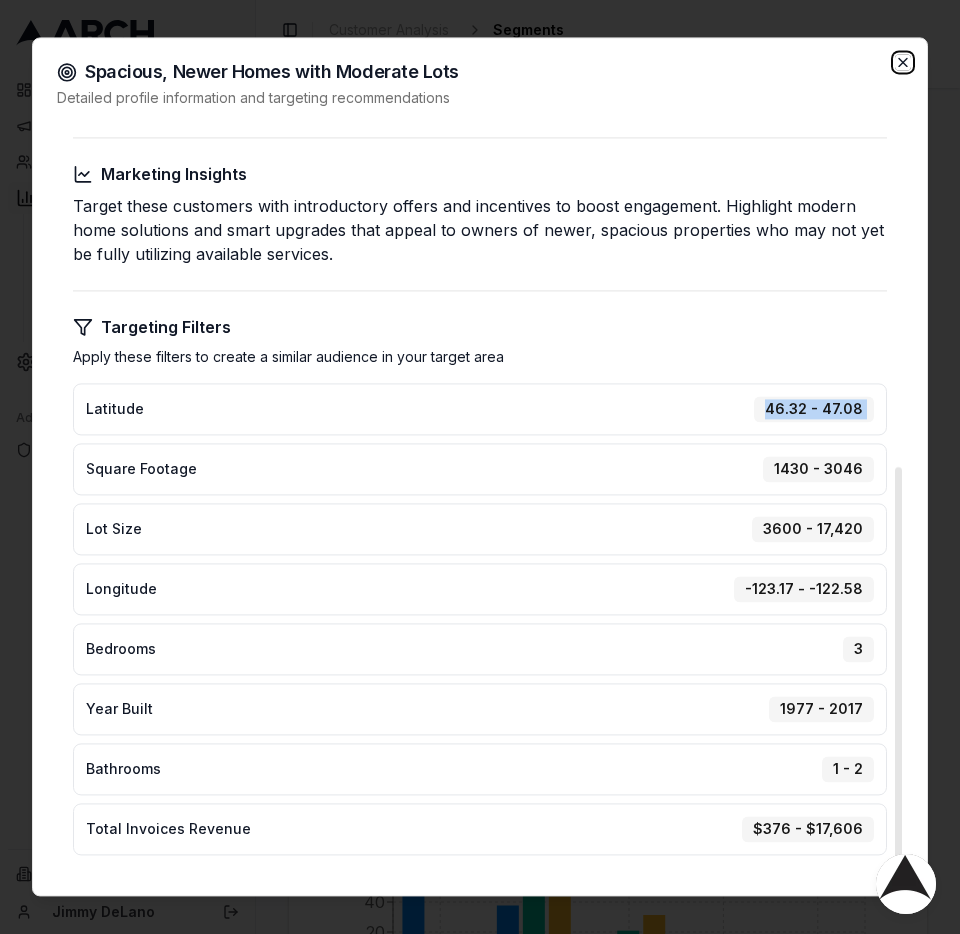 click 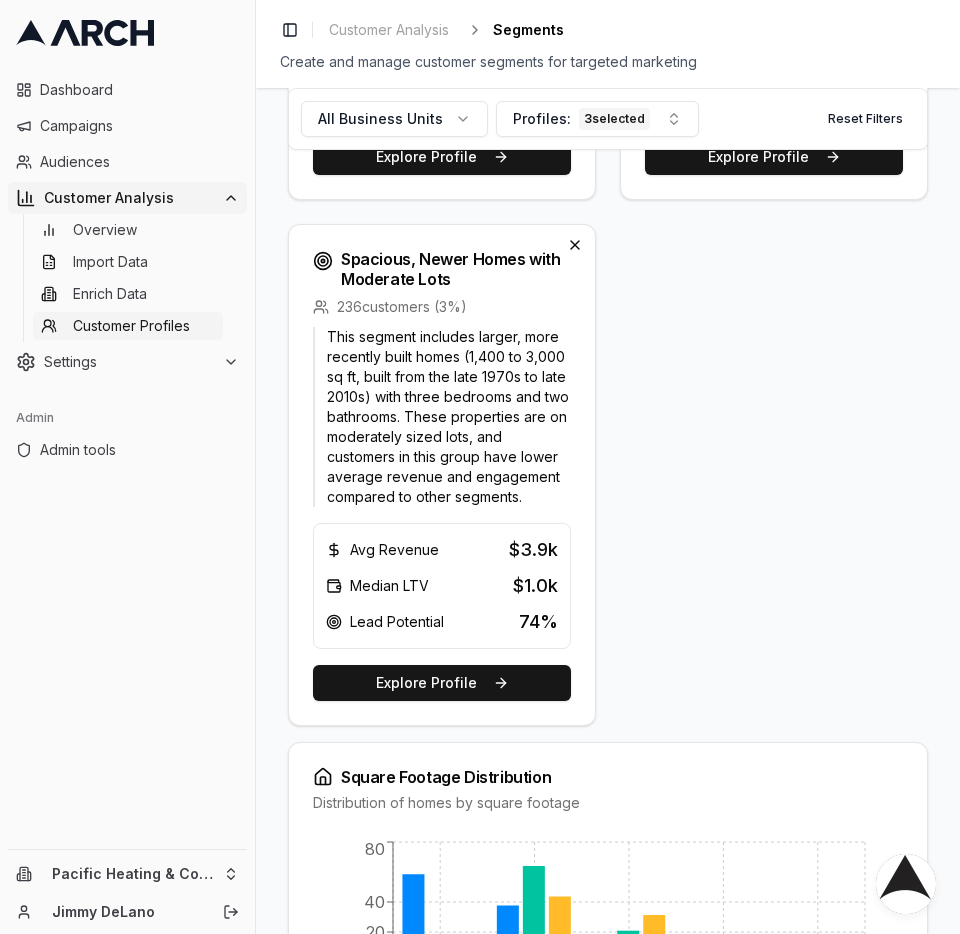 click on "All Business Units Profiles:   3  selected Reset Filters Geographic Distribution Customer concentration by location with heat map visualization Selected Profiles Compact, Mid-Century Properties with Large Lots Mid-Sized, Late 20th Century Homes Spacious, Newer Homes with Moderate Lots Compact, Mid-Century Properties with Large Lots 154  customers   ( 2 %) This group features smaller homes (roughly 1,000 to 1,900 sq ft) built between 1950 and the late 1970s, but with notably larger lot sizes. These properties have three bedrooms and one bathroom, and customers show moderate revenue and engagement levels. Avg Revenue $36.0k Median LTV $5.8k Lead Potential 74 % Explore Profile Mid-Sized, Late 20th Century Homes 158  customers   ( 2 %) Avg Revenue $72.6k Median LTV $17.0k Lead Potential 74 % Explore Profile Spacious, Newer Homes with Moderate Lots 236  customers   ( 3 %) Avg Revenue $3.9k Median LTV $1.0k Lead Potential 74 % Explore Profile Square Footage Distribution Distribution of homes by square footage 0 20" at bounding box center [608, 511] 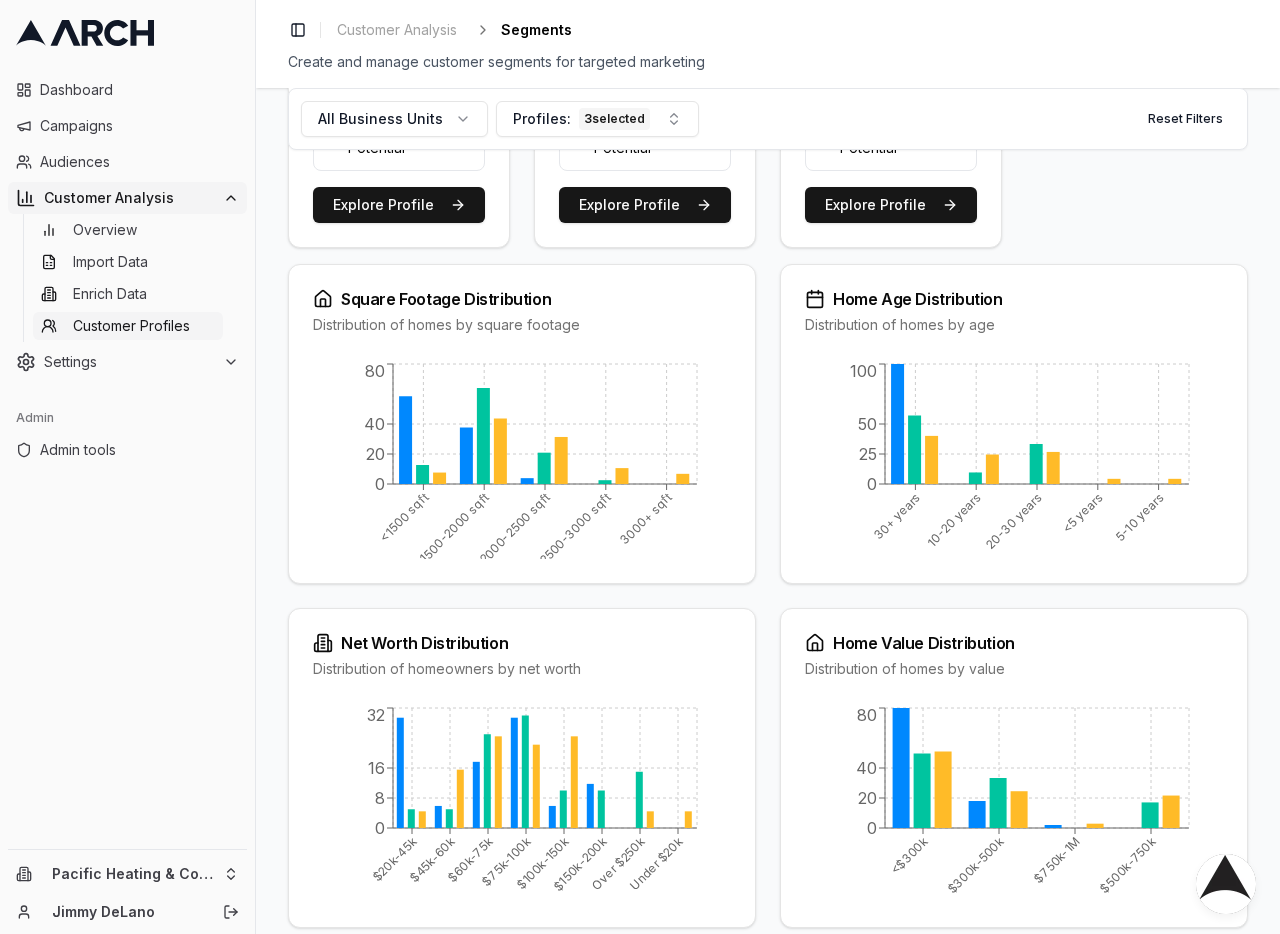 scroll, scrollTop: 775, scrollLeft: 0, axis: vertical 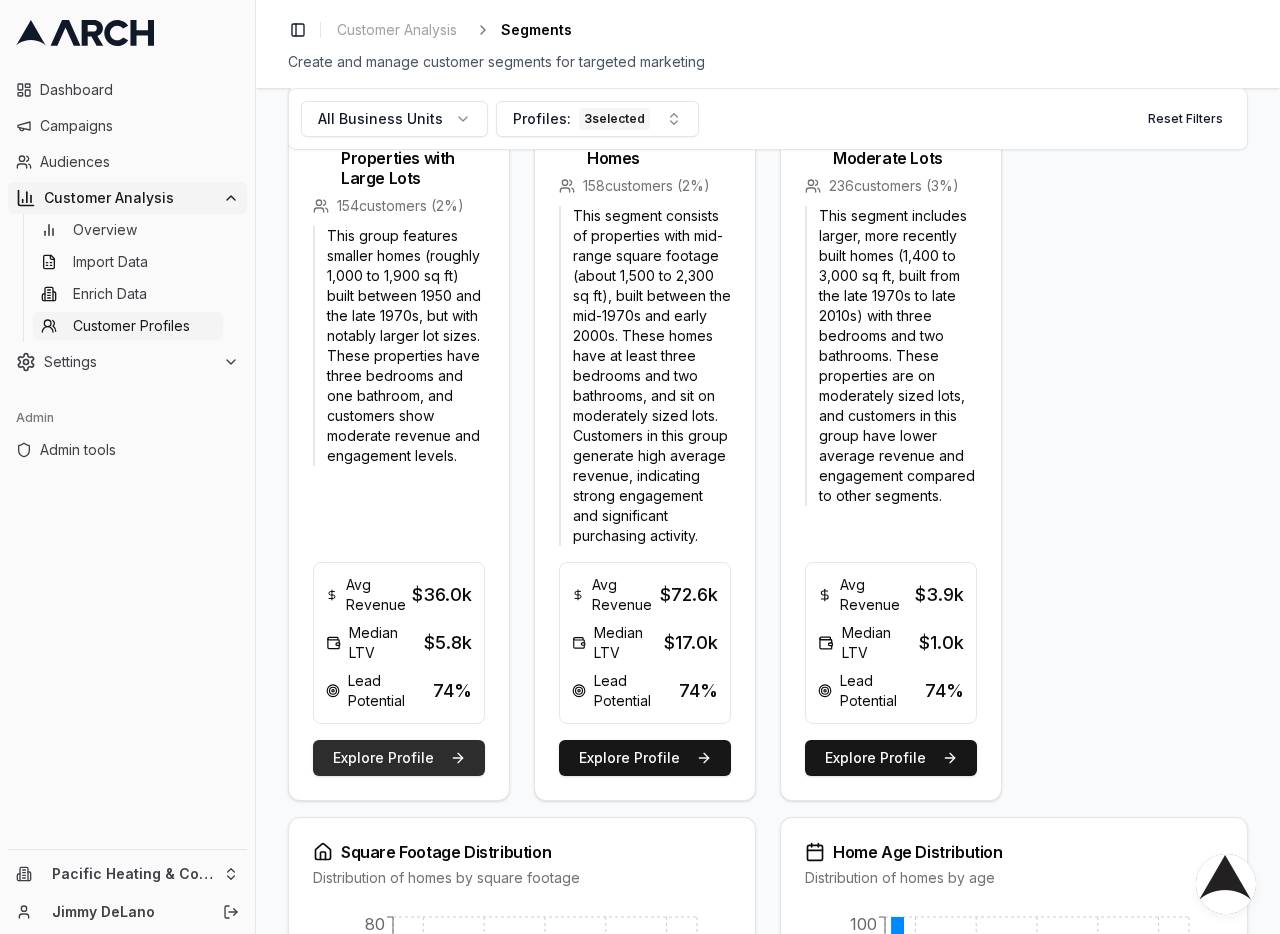 click on "Explore Profile" at bounding box center (399, 758) 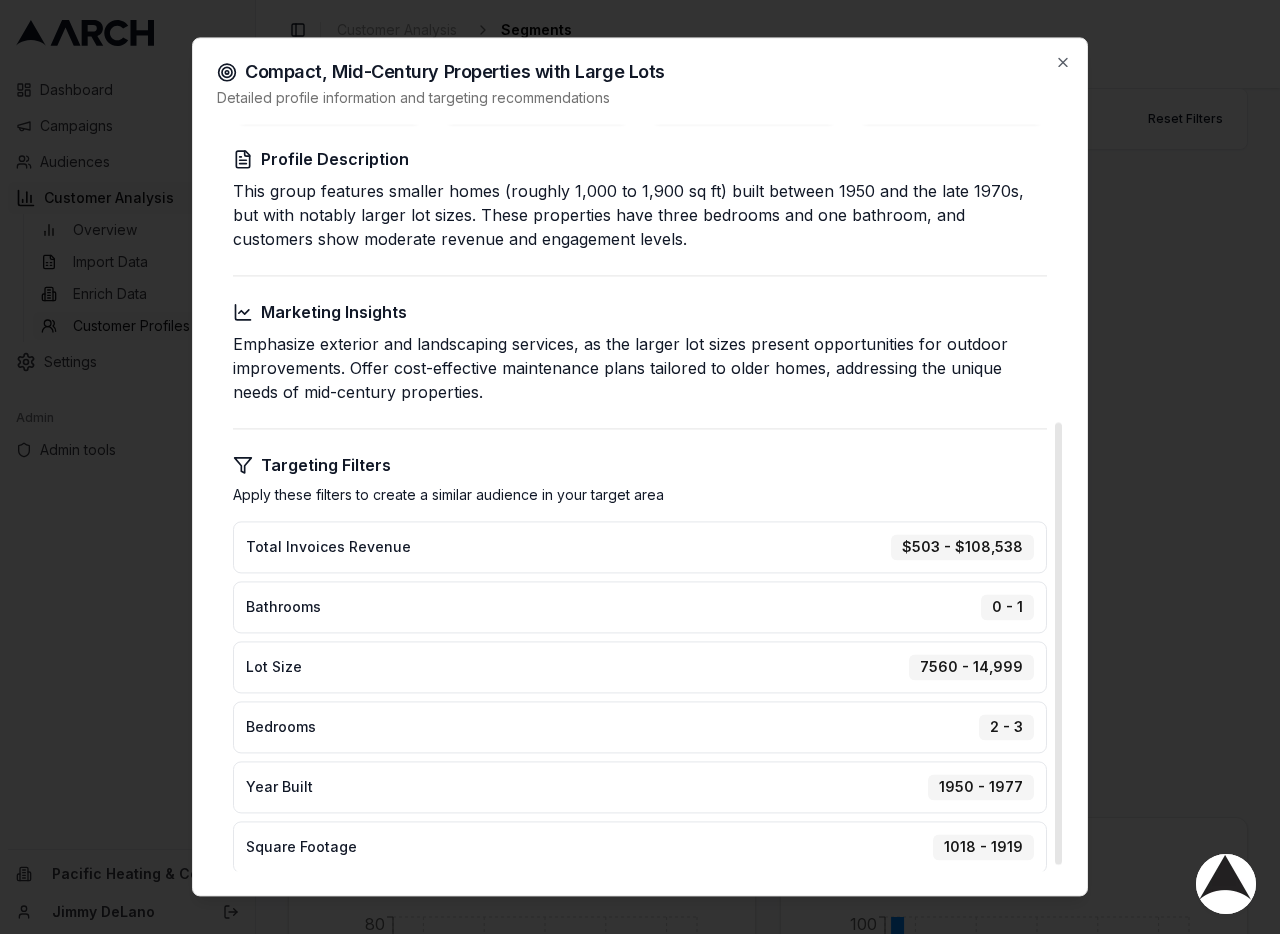 scroll, scrollTop: 511, scrollLeft: 0, axis: vertical 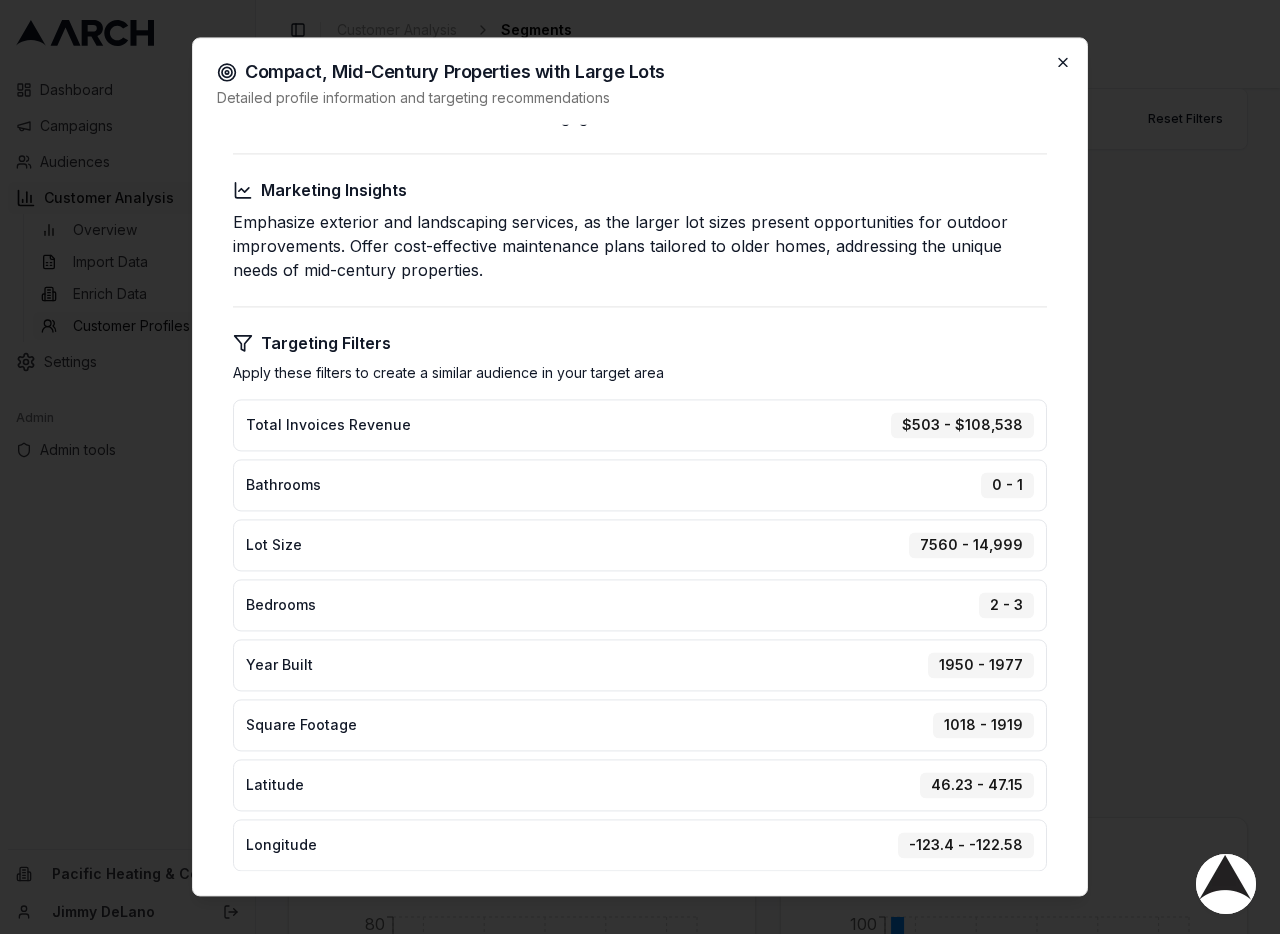 click 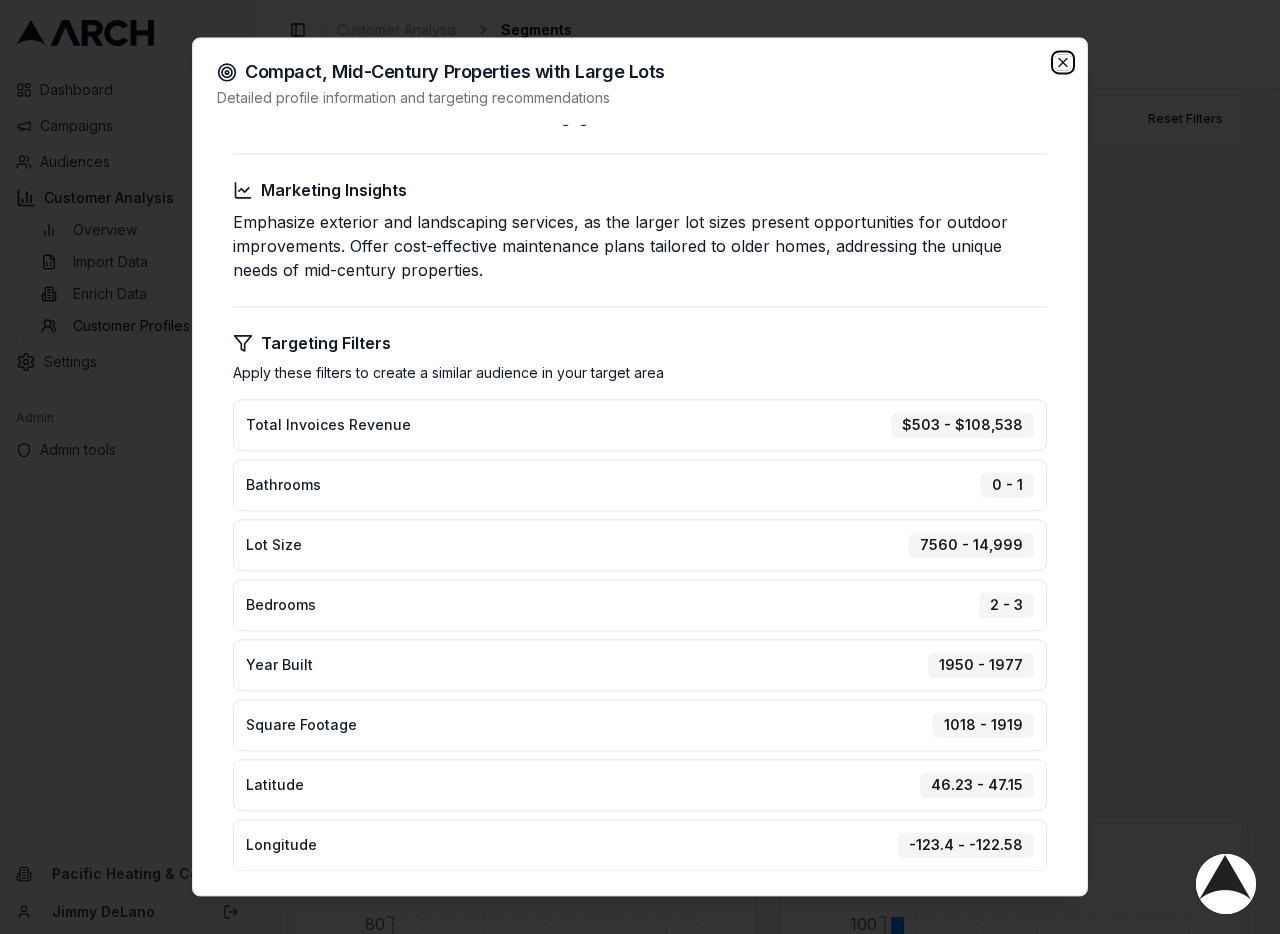 click on "Dashboard Campaigns Audiences Customer Analysis Overview Import Data Enrich Data Customer Profiles Settings Admin Admin tools Pacific Heating & Cooling Jimmy DeLano Toggle Sidebar Customer Analysis Segments Create and manage customer segments for targeted marketing All Business Units Profiles:   3  selected Reset Filters Geographic Distribution Customer concentration by location with heat map visualization Selected Profiles Compact, Mid-Century Properties with Large Lots Mid-Sized, Late 20th Century Homes Spacious, Newer Homes with Moderate Lots Compact, Mid-Century Properties with Large Lots 154  customers   ( 2 %) This group features smaller homes (roughly 1,000 to 1,900 sq ft) built between 1950 and the late 1970s, but with notably larger lot sizes. These properties have three bedrooms and one bathroom, and customers show moderate revenue and engagement levels. Avg Revenue $36.0k Median LTV $5.8k Lead Potential 74 % Explore Profile Mid-Sized, Late 20th Century Homes 158  customers   ( 2 %) Avg Revenue 74 %" at bounding box center [640, 467] 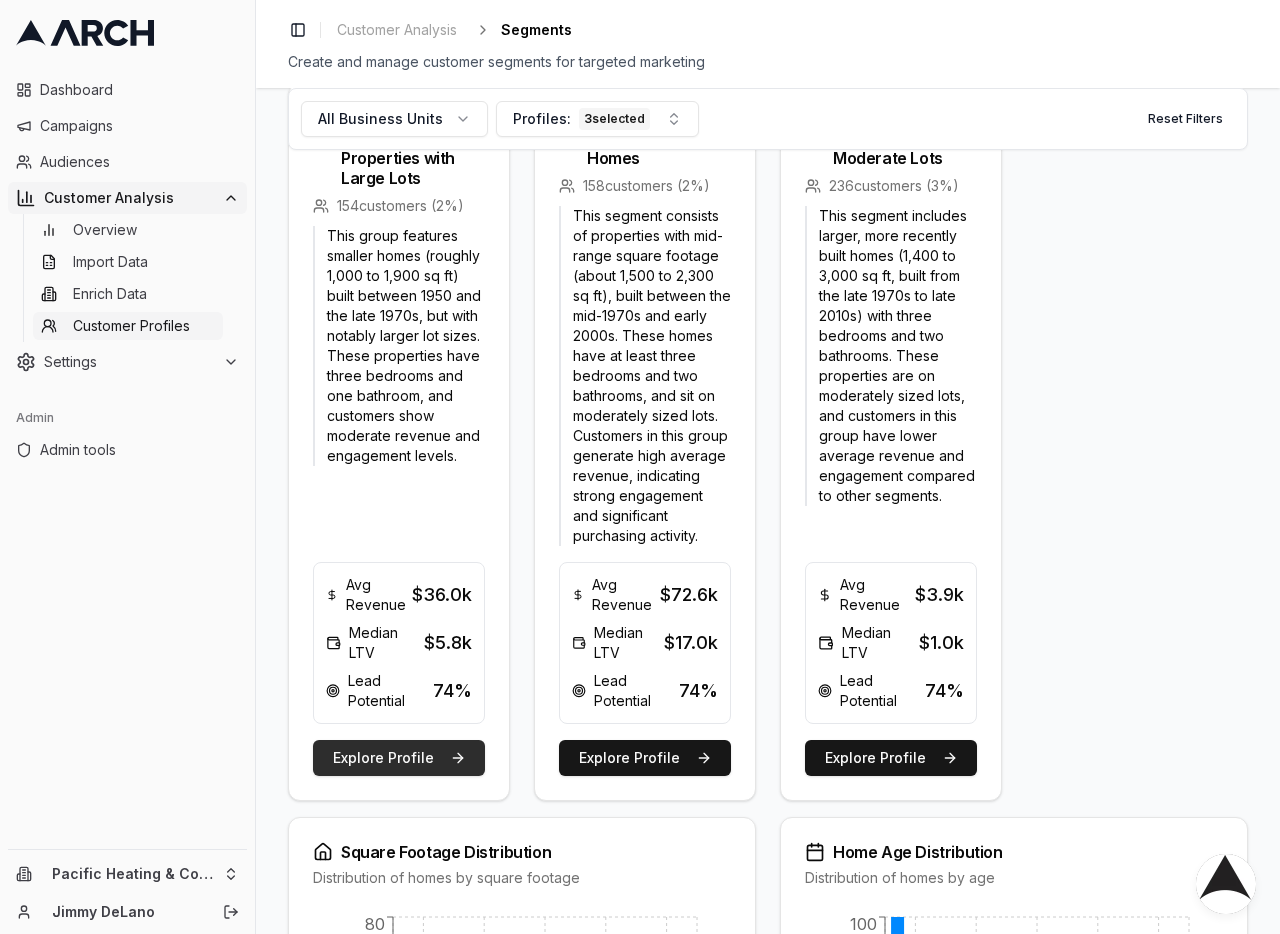 click on "Explore Profile" at bounding box center [399, 758] 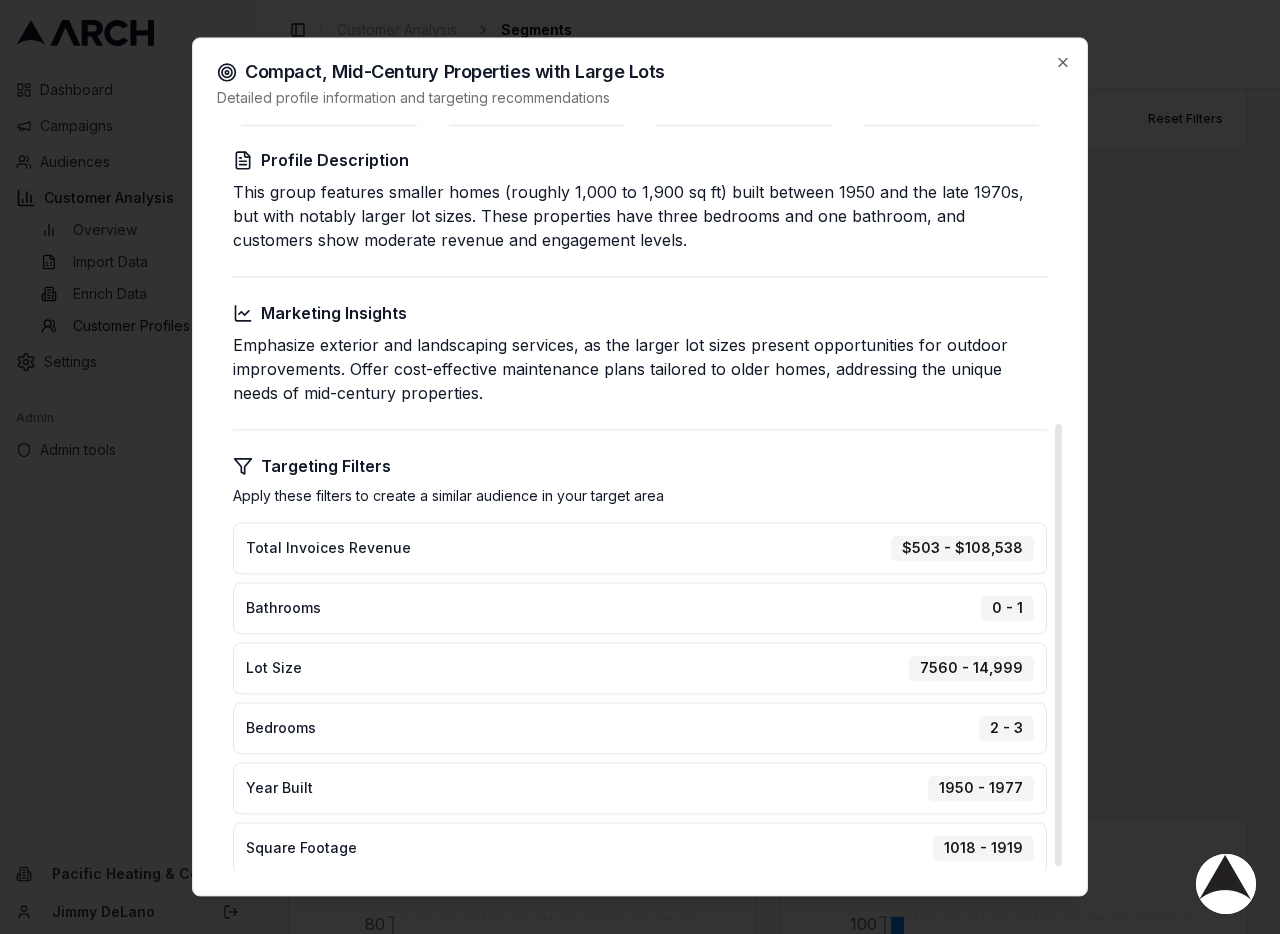 scroll, scrollTop: 511, scrollLeft: 0, axis: vertical 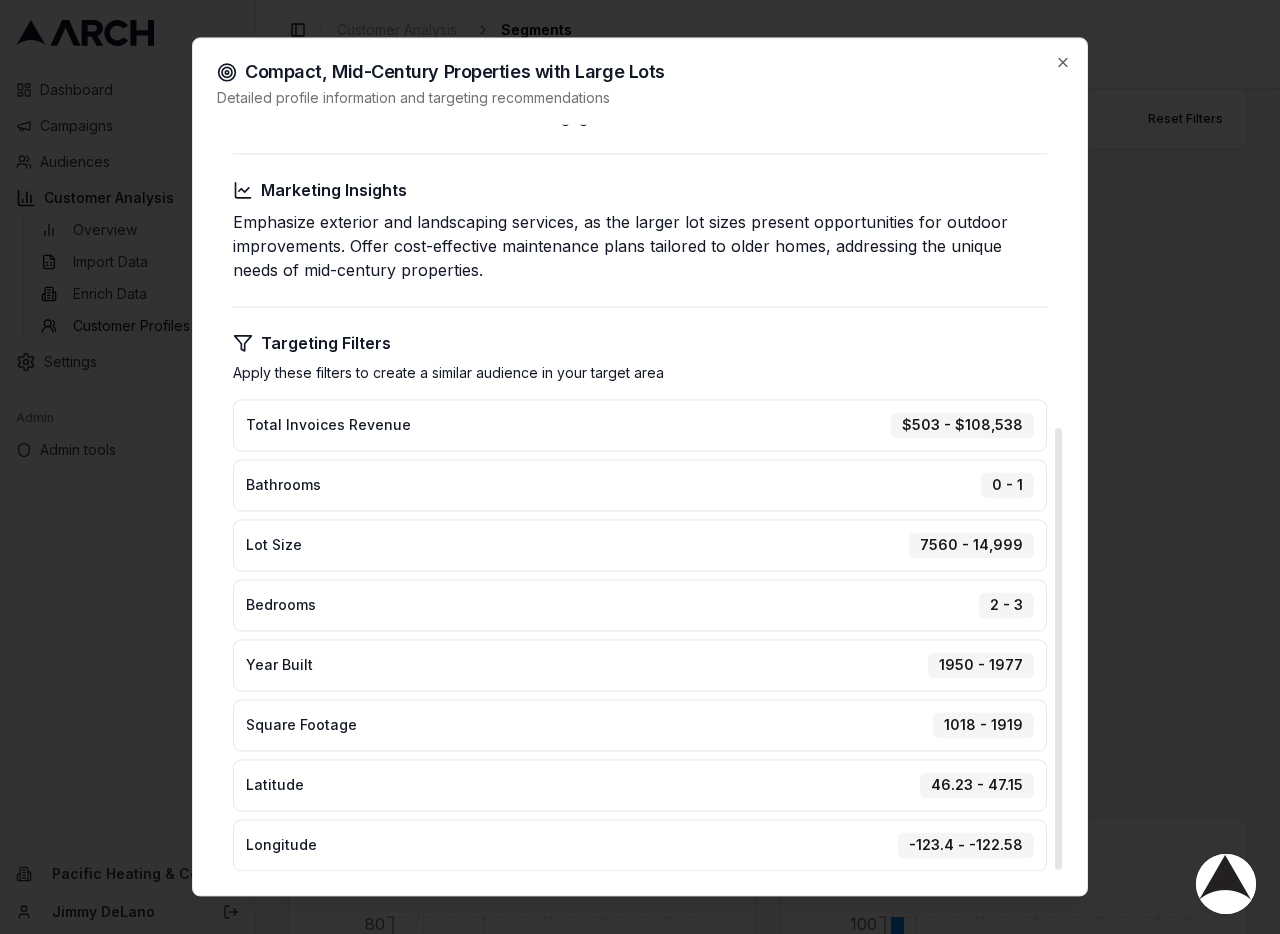 click on "Total Invoices Revenue" at bounding box center [328, 425] 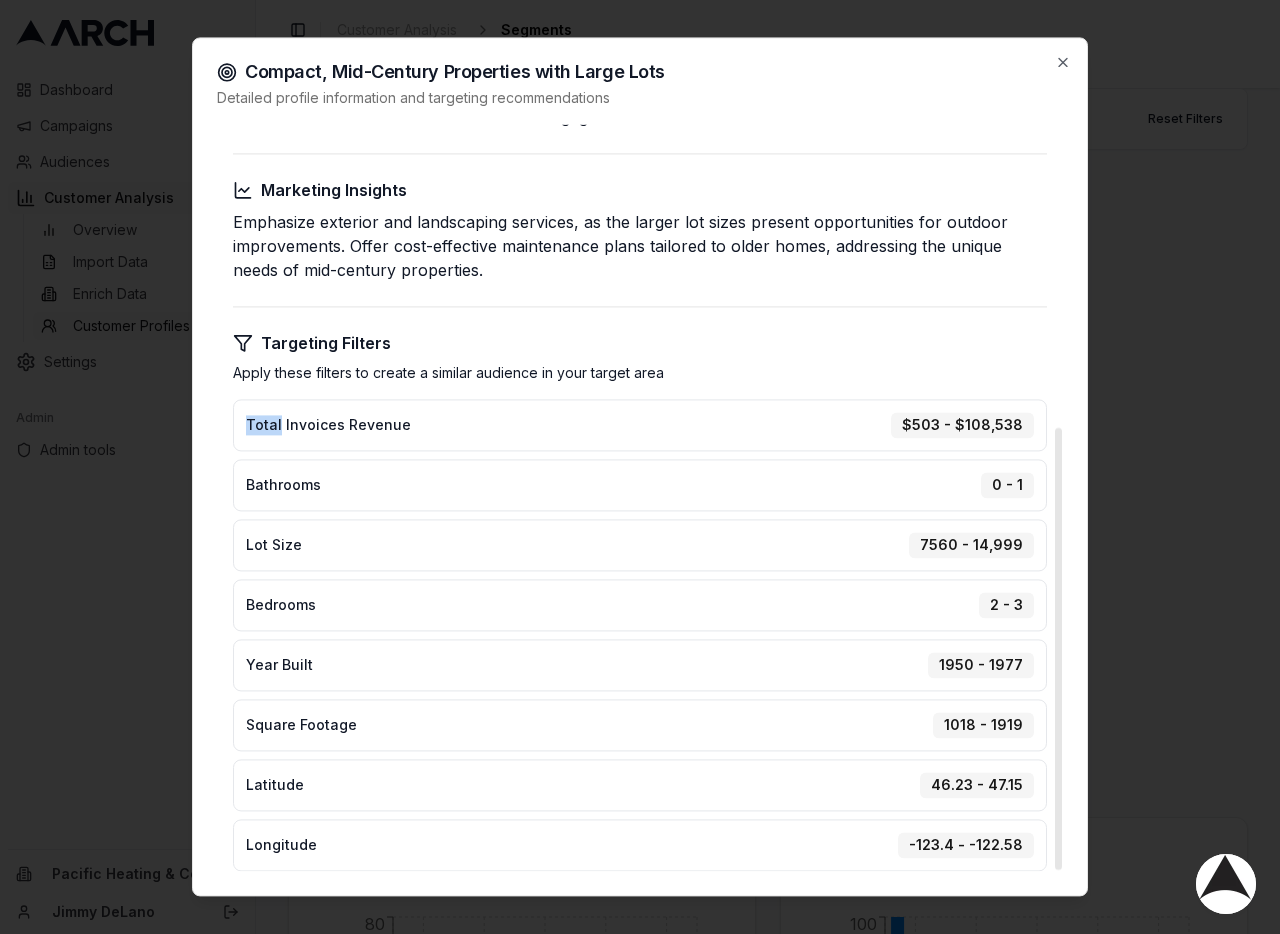 click on "Total Invoices Revenue" at bounding box center (328, 425) 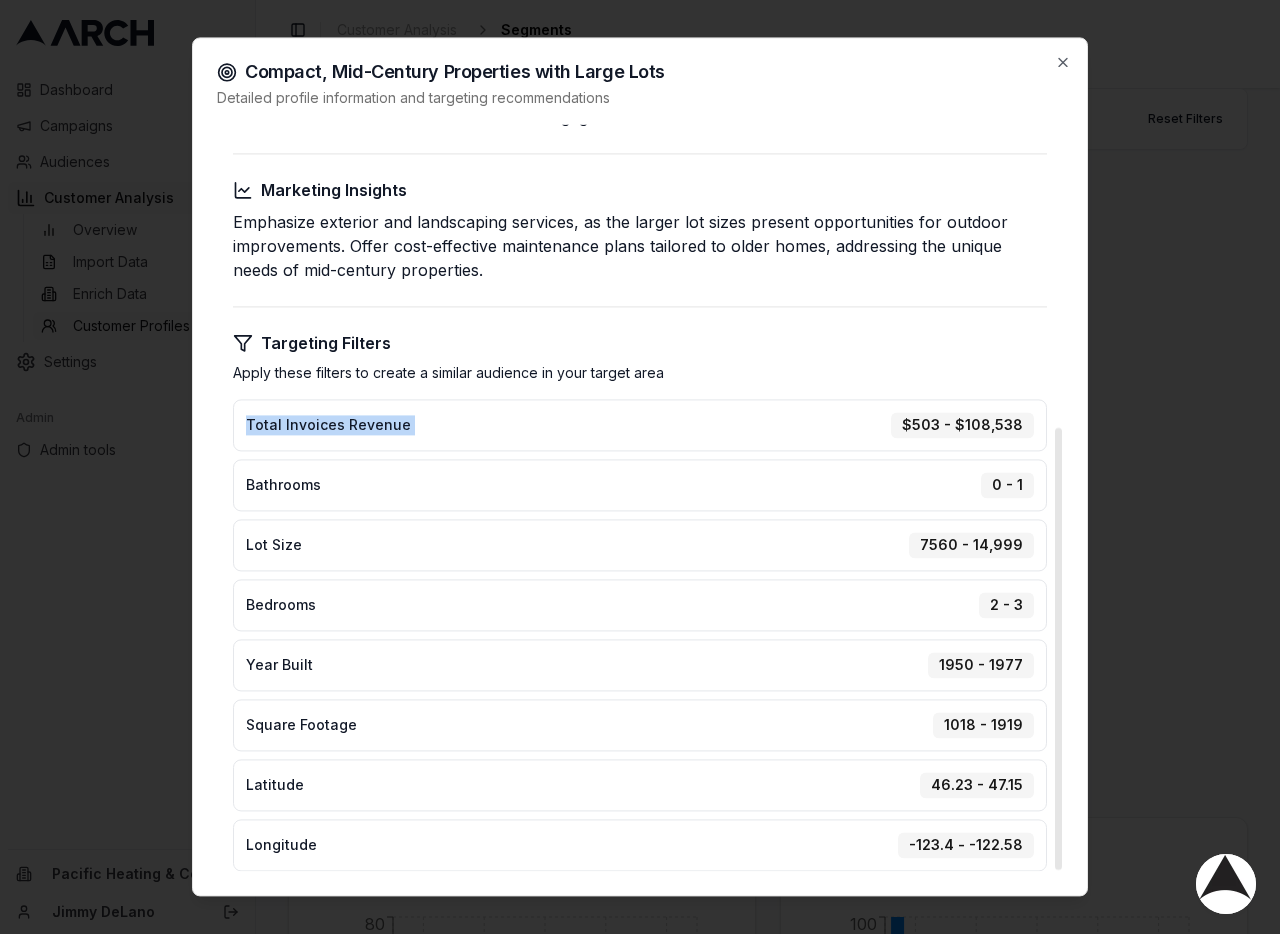 click on "Total Invoices Revenue" at bounding box center (328, 425) 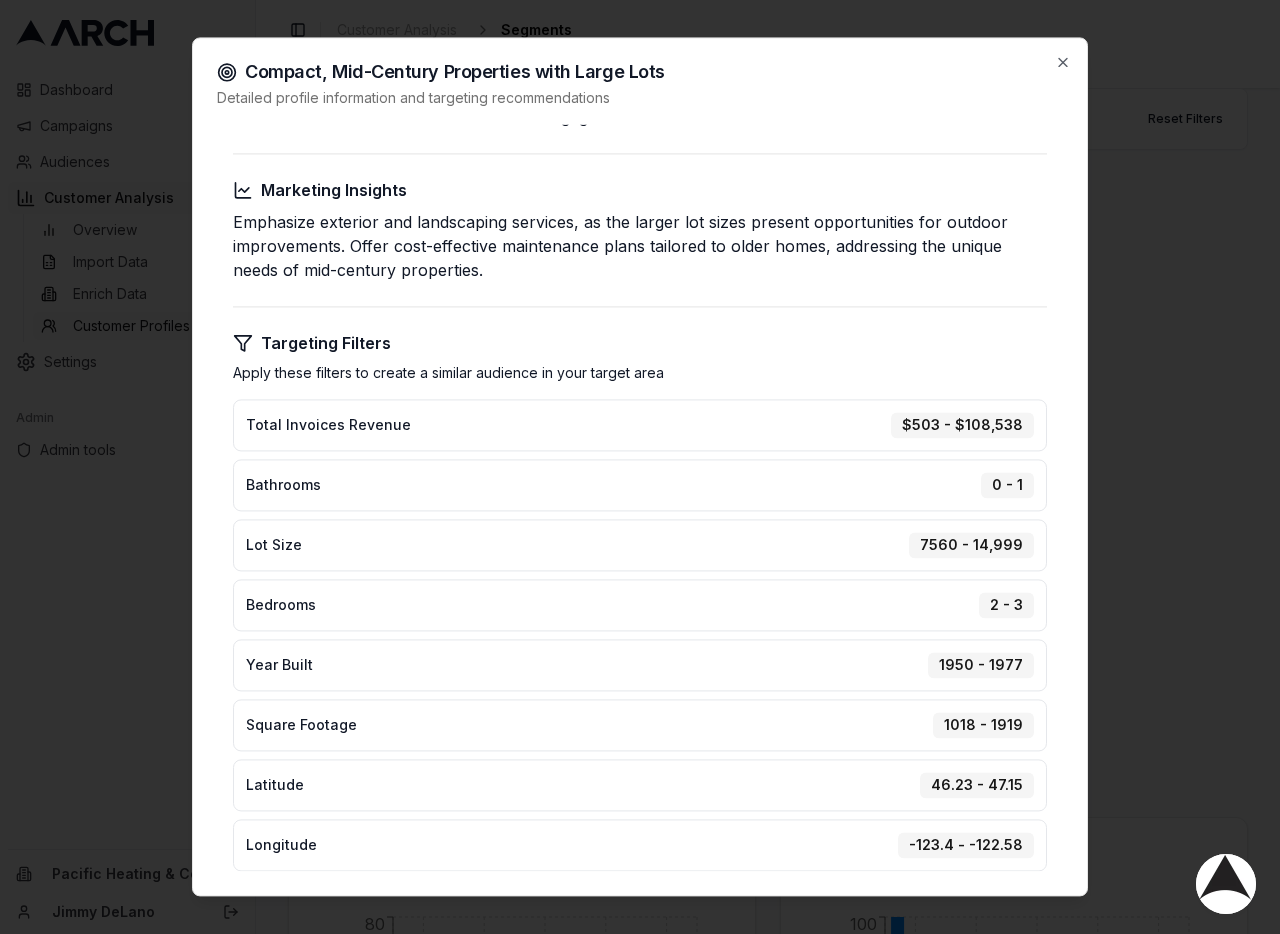 click at bounding box center [640, 467] 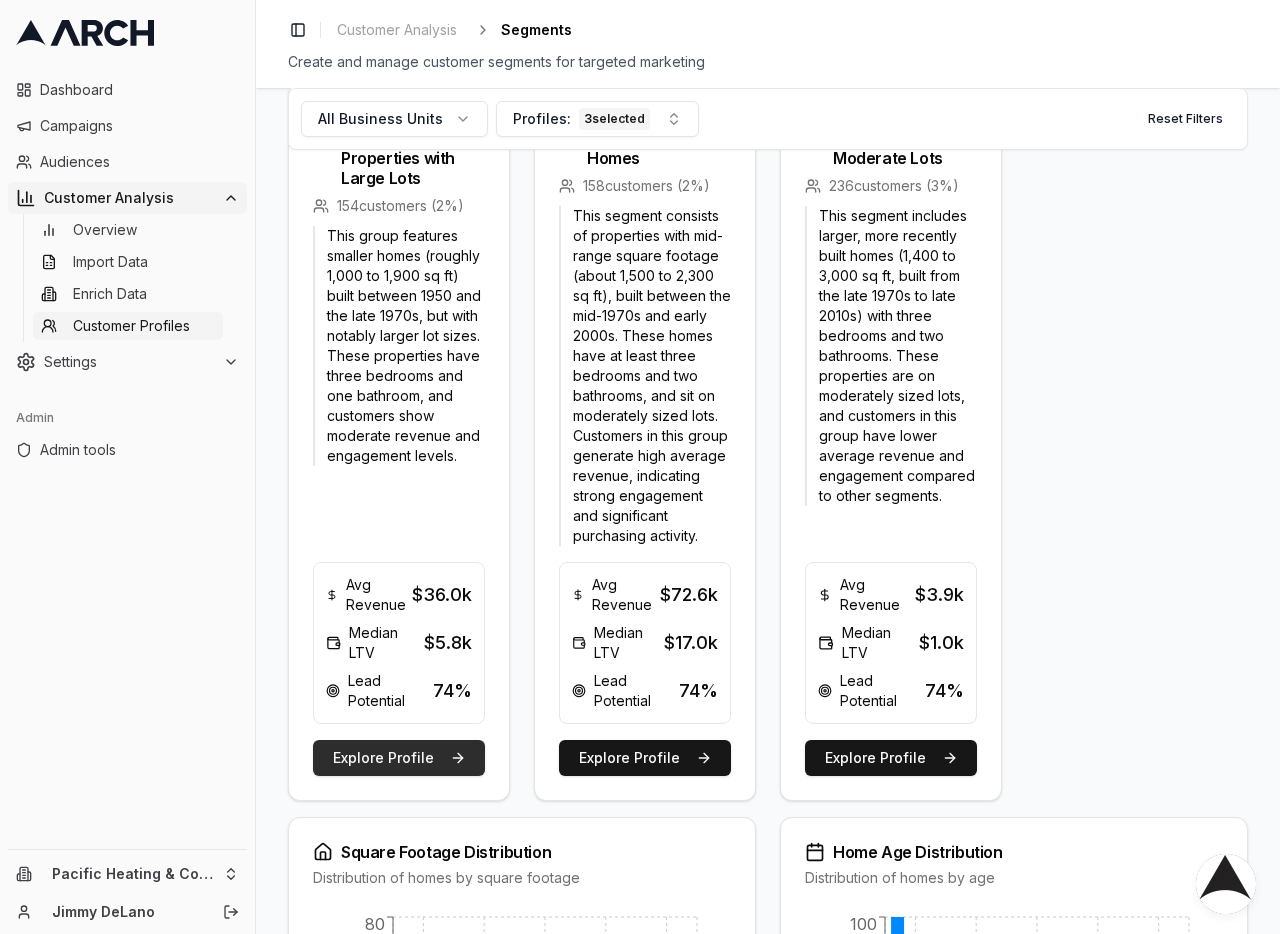 click on "Explore Profile" at bounding box center (399, 758) 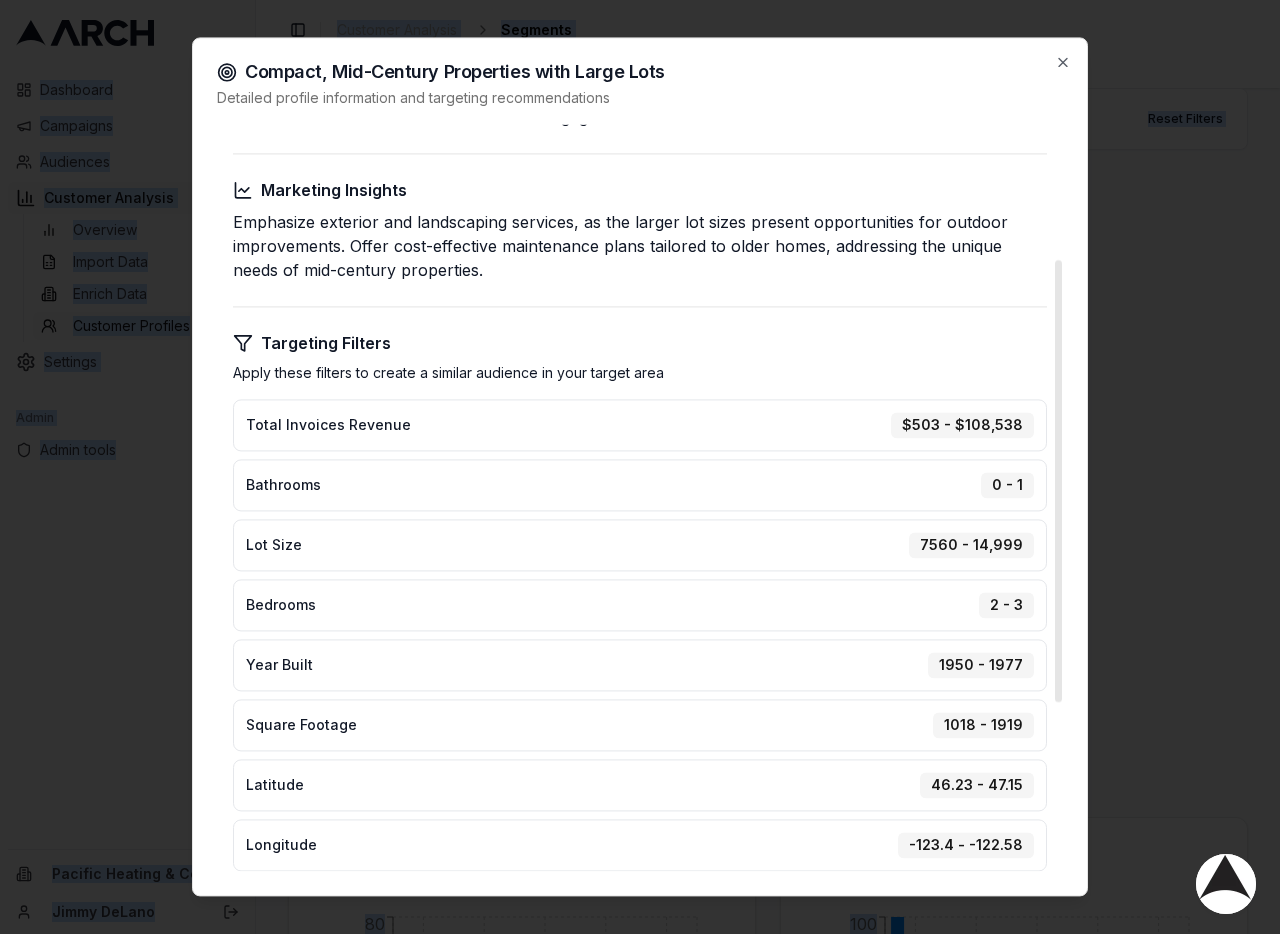 scroll, scrollTop: 0, scrollLeft: 0, axis: both 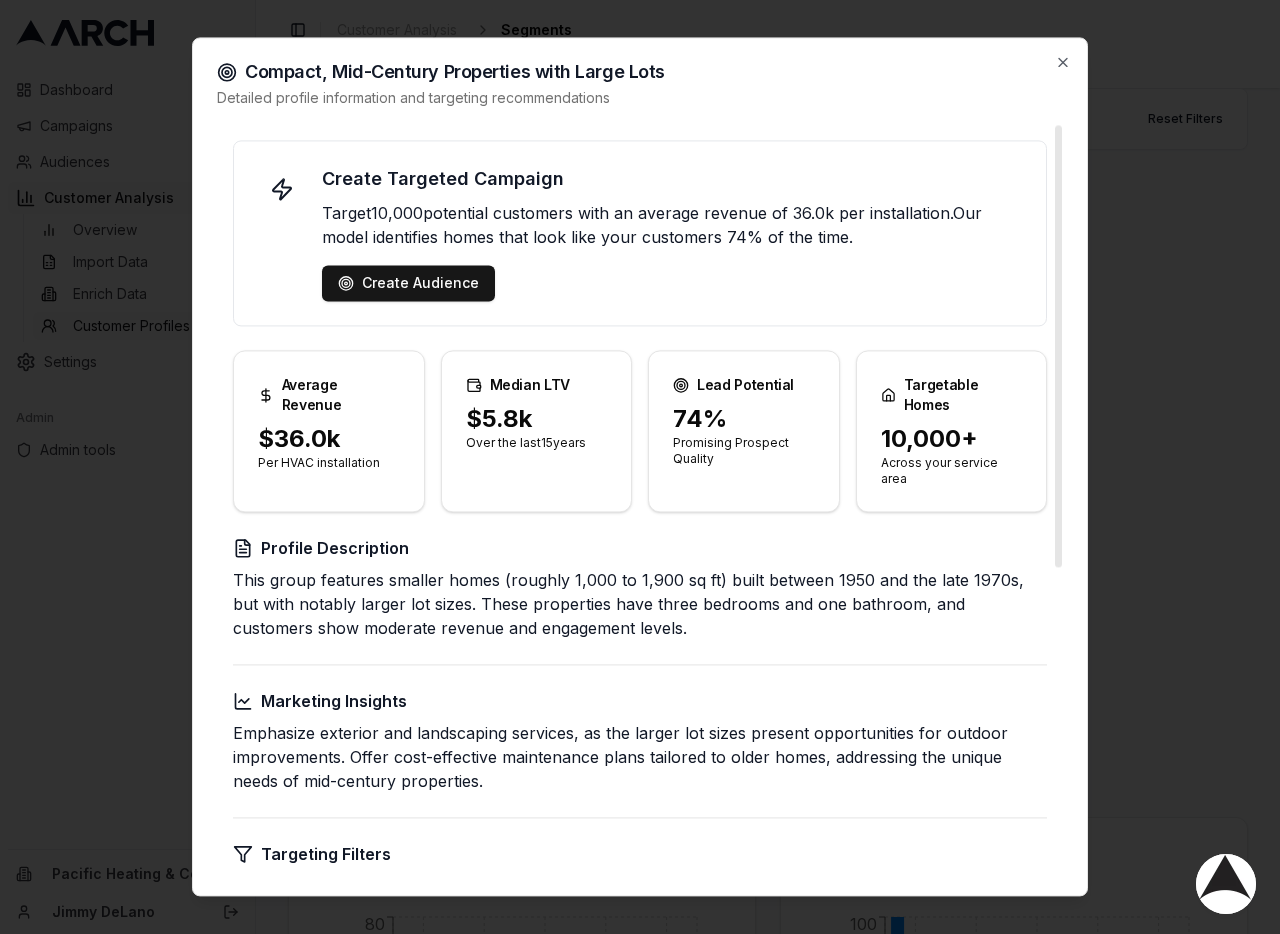 click at bounding box center [640, 467] 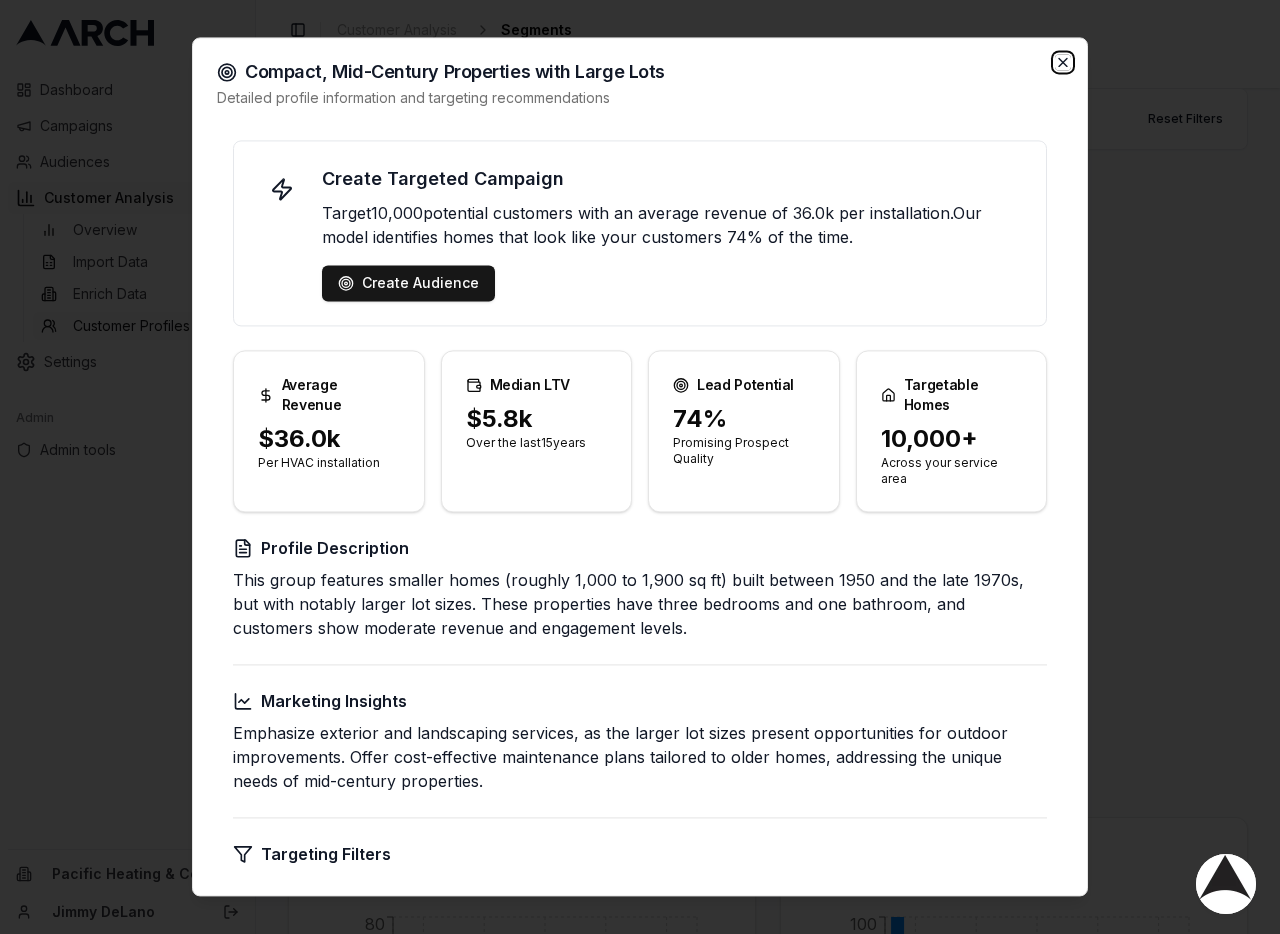 click 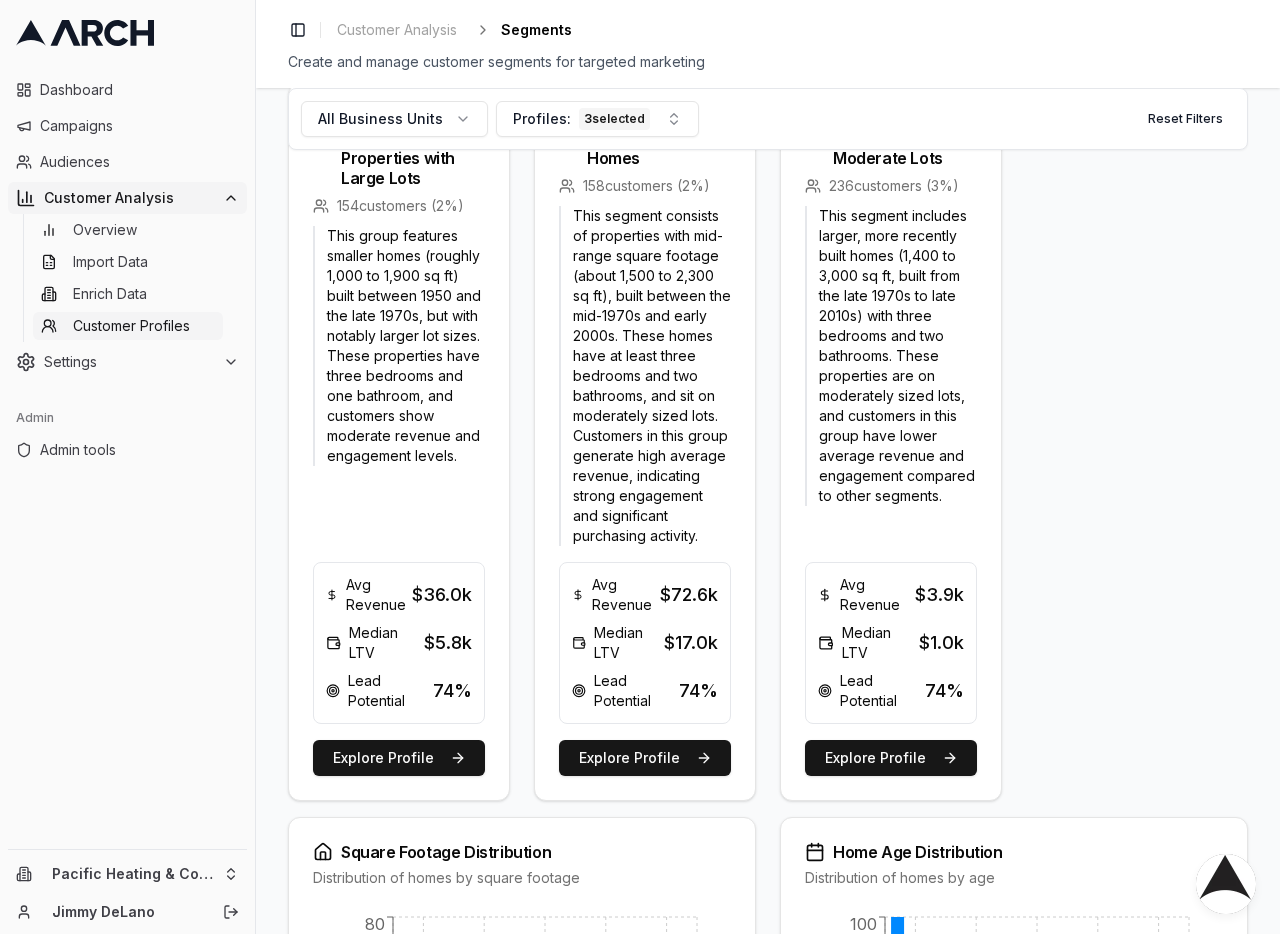 click on "All Business Units Profiles:   3  selected Reset Filters Geographic Distribution Customer concentration by location with heat map visualization Selected Profiles Compact, Mid-Century Properties with Large Lots Mid-Sized, Late 20th Century Homes Spacious, Newer Homes with Moderate Lots Compact, Mid-Century Properties with Large Lots 154  customers   ( 2 %) This group features smaller homes (roughly 1,000 to 1,900 sq ft) built between 1950 and the late 1970s, but with notably larger lot sizes. These properties have three bedrooms and one bathroom, and customers show moderate revenue and engagement levels. Avg Revenue $36.0k Median LTV $5.8k Lead Potential 74 % Explore Profile Mid-Sized, Late 20th Century Homes 158  customers   ( 2 %) Avg Revenue $72.6k Median LTV $17.0k Lead Potential 74 % Explore Profile Spacious, Newer Homes with Moderate Lots 236  customers   ( 3 %) Avg Revenue $3.9k Median LTV $1.0k Lead Potential 74 % Explore Profile Square Footage Distribution Distribution of homes by square footage 0 20" at bounding box center [768, 511] 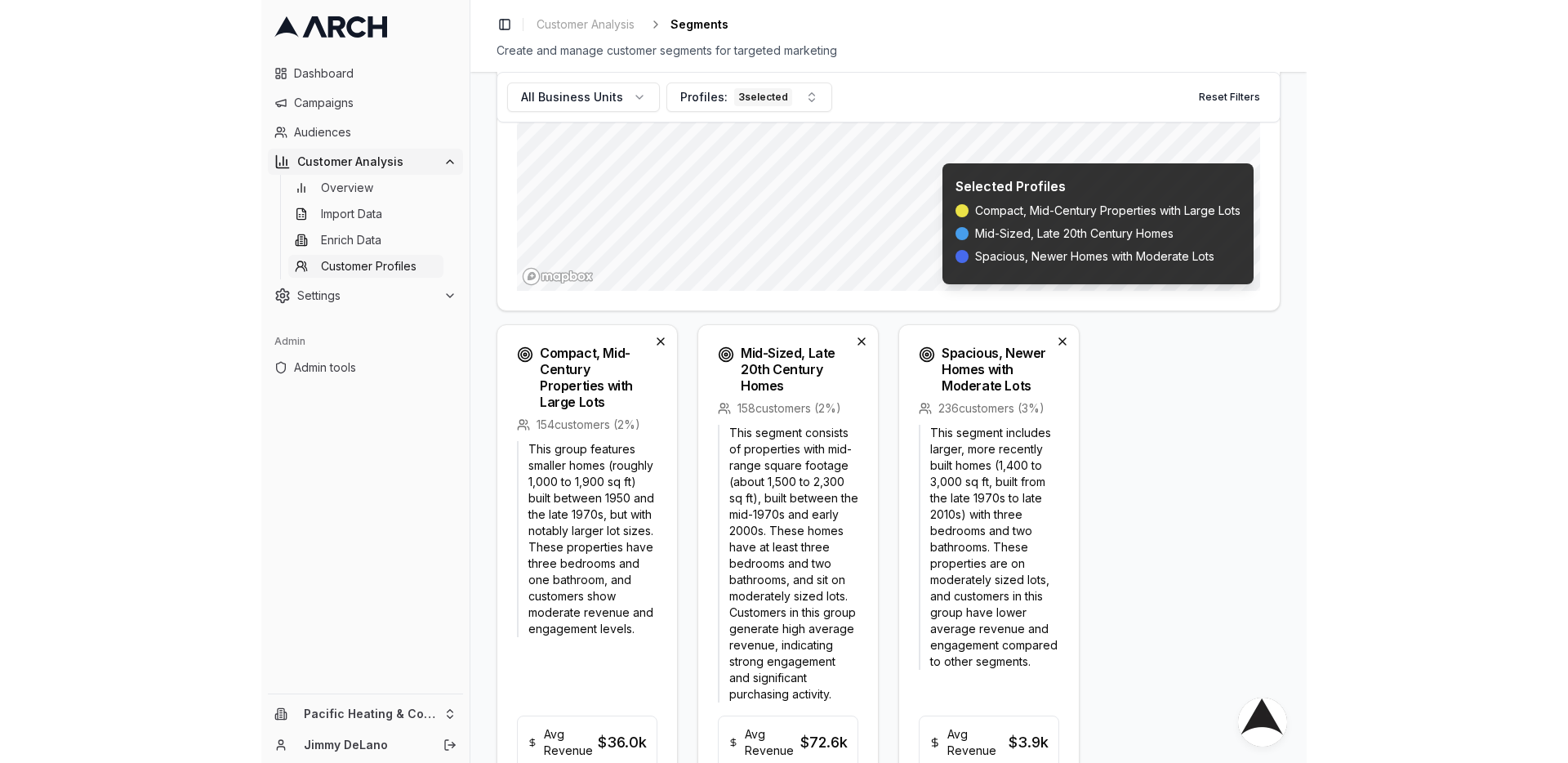 scroll, scrollTop: 0, scrollLeft: 0, axis: both 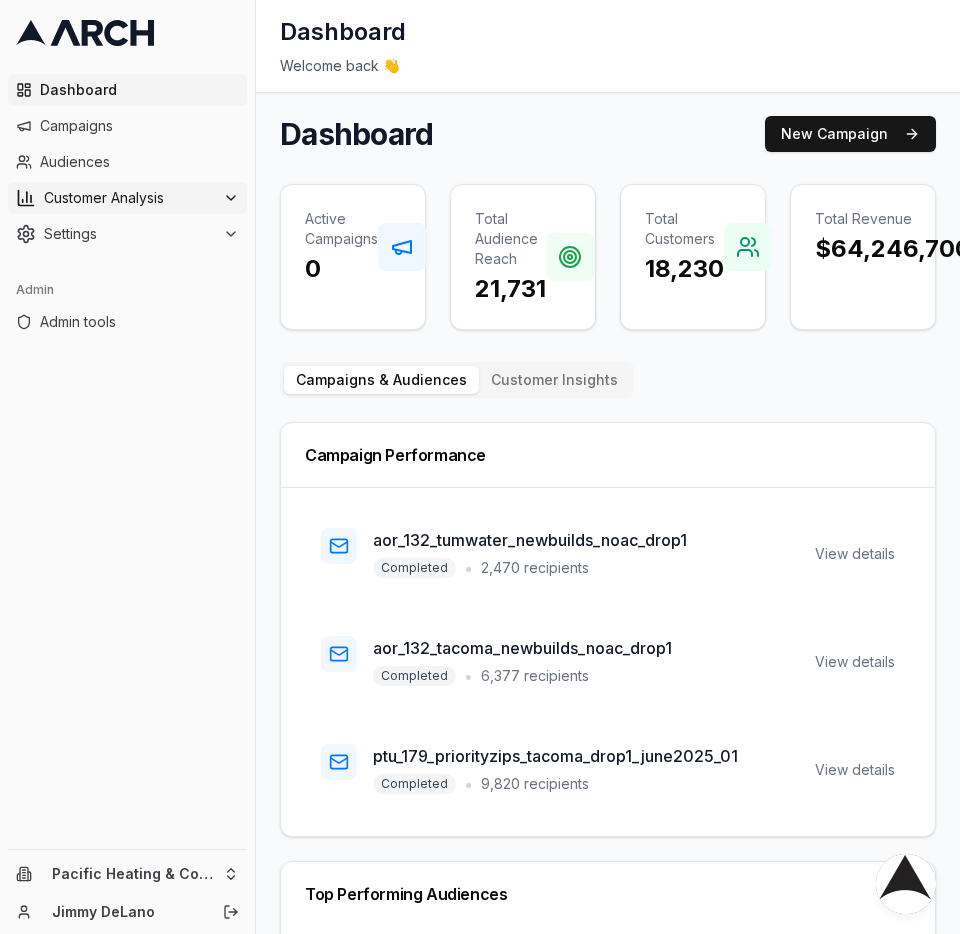 click on "Customer Analysis" at bounding box center [129, 198] 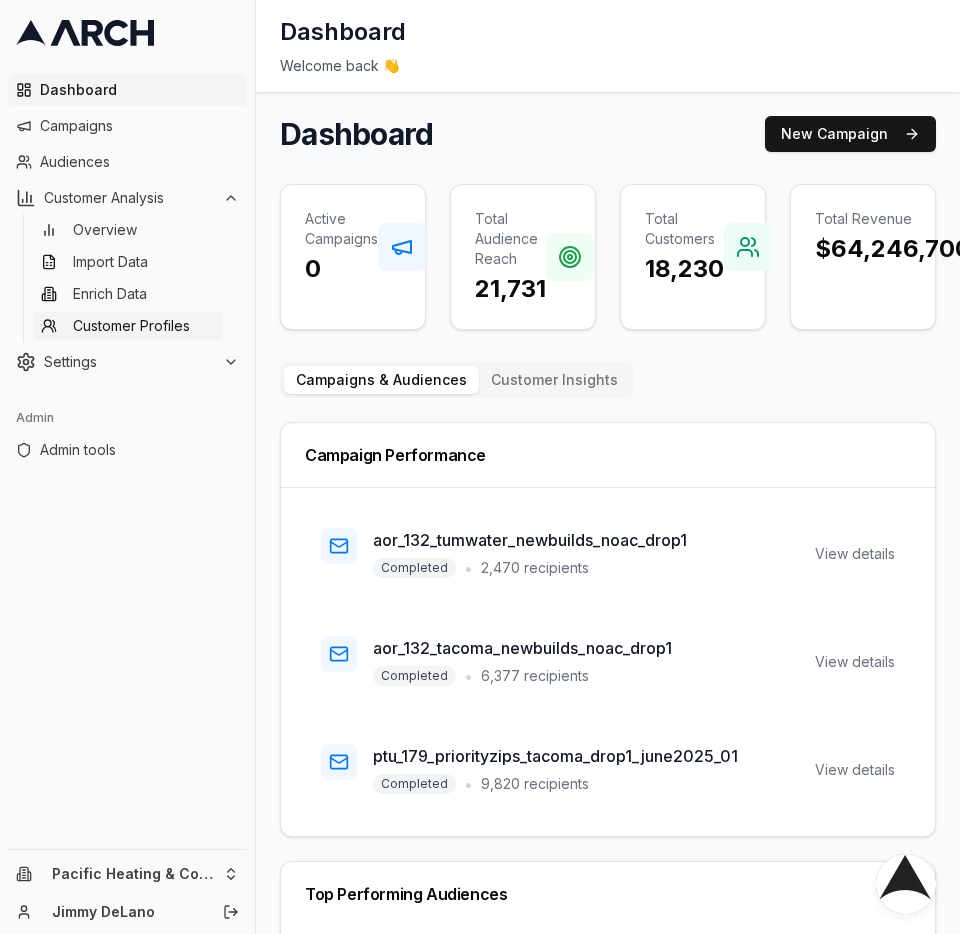 click on "Customer Profiles" at bounding box center (131, 326) 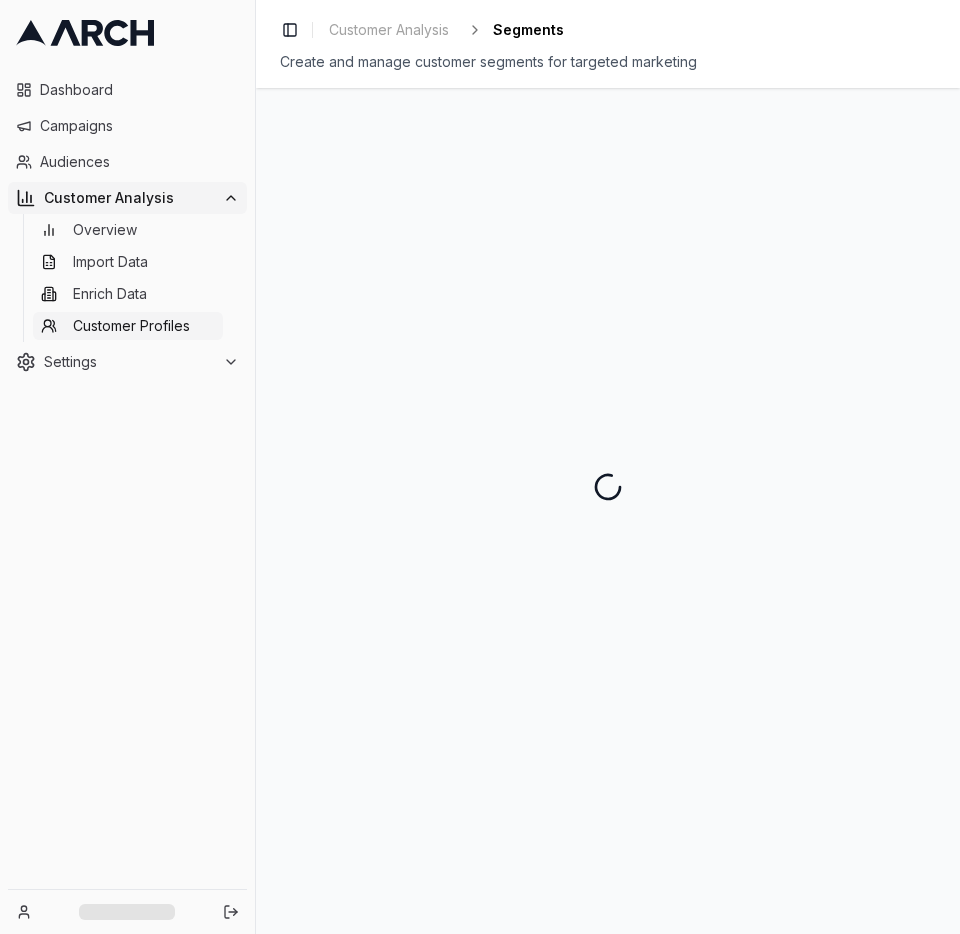 scroll, scrollTop: 0, scrollLeft: 0, axis: both 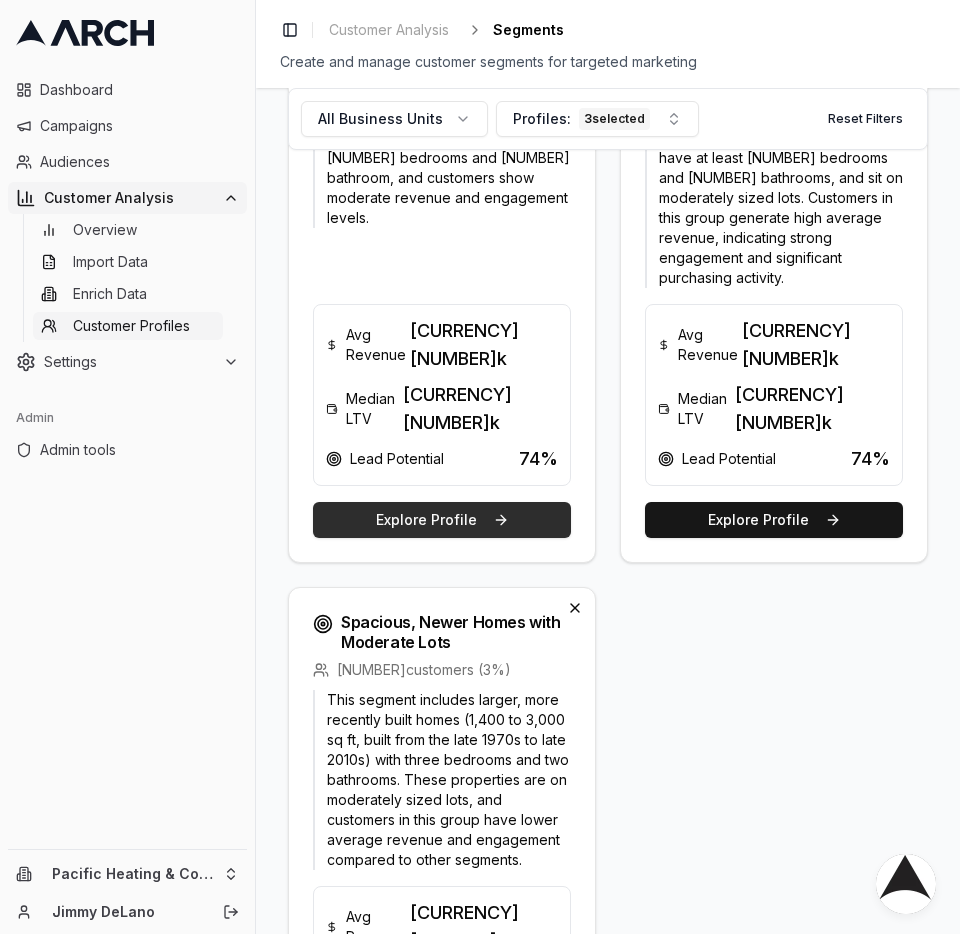 click on "Explore Profile" at bounding box center [442, 520] 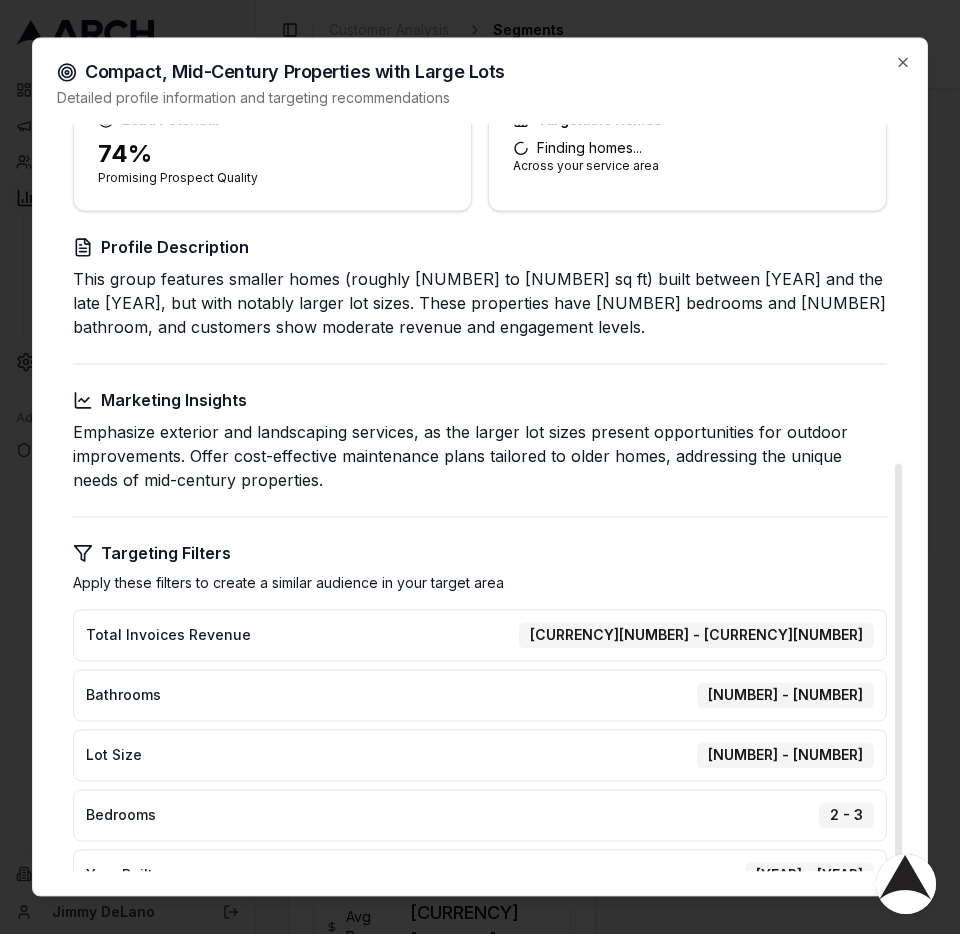 scroll, scrollTop: 633, scrollLeft: 0, axis: vertical 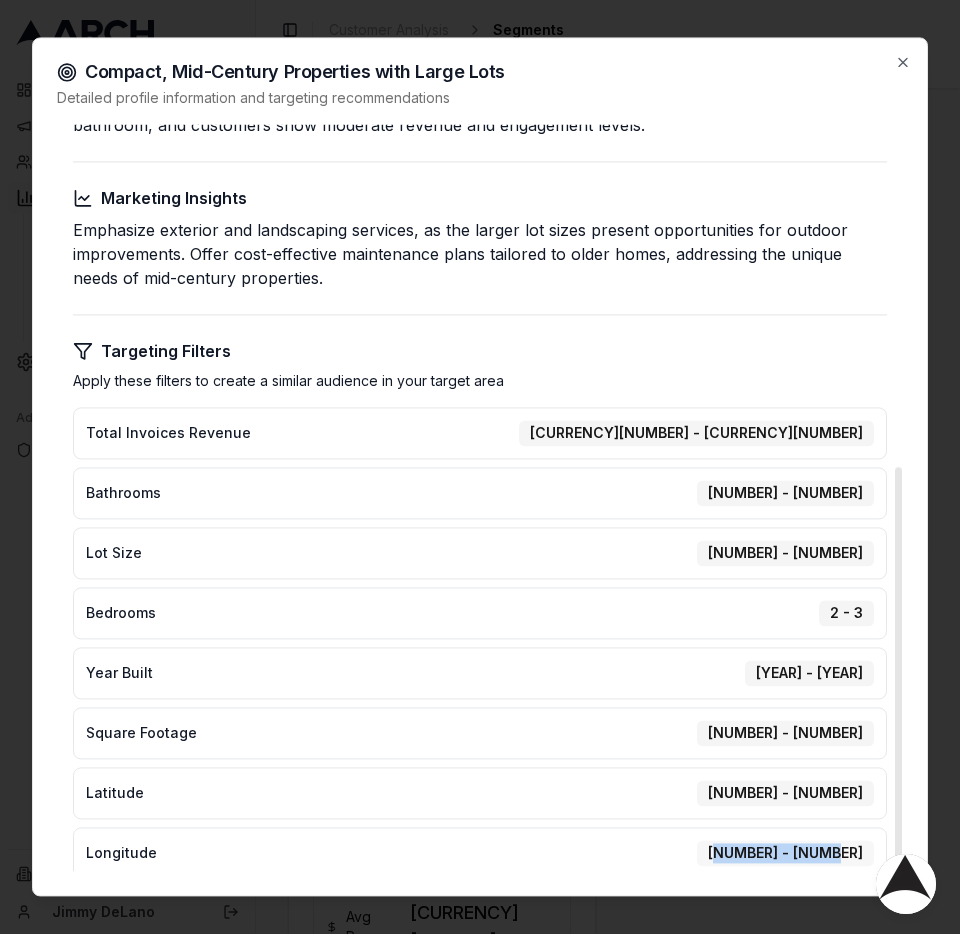 drag, startPoint x: 760, startPoint y: 833, endPoint x: 868, endPoint y: 827, distance: 108.16654 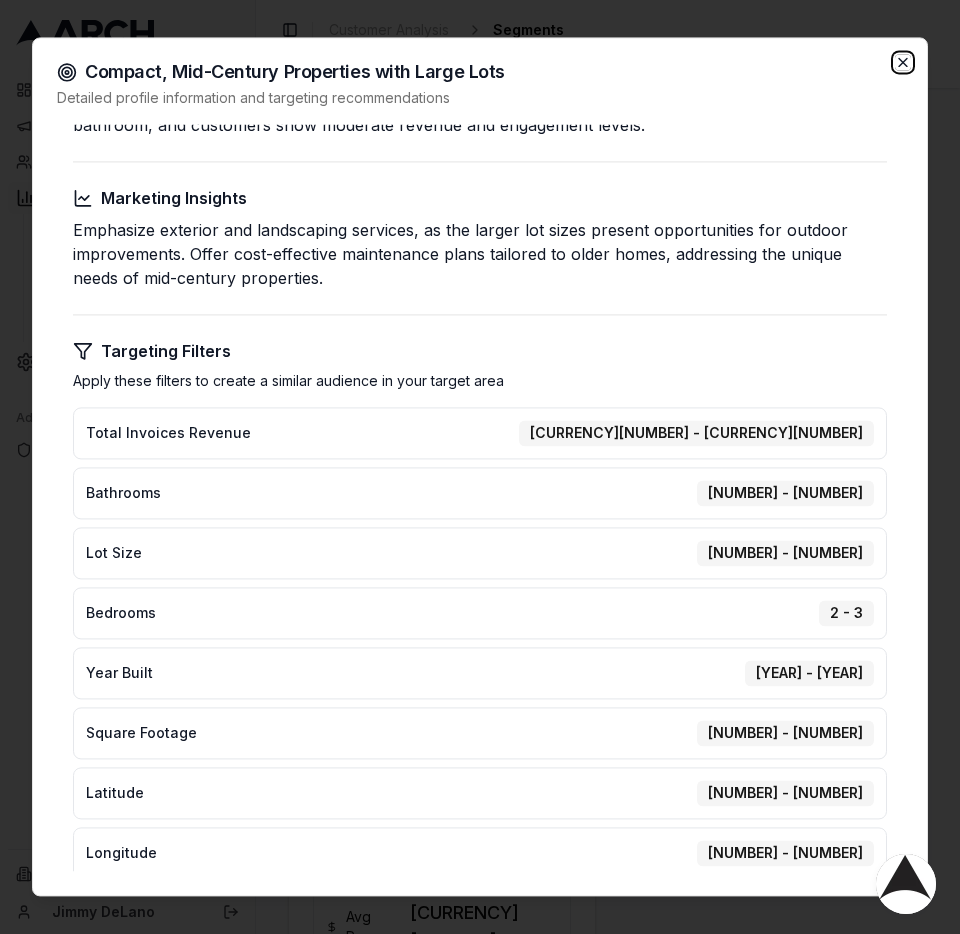 click 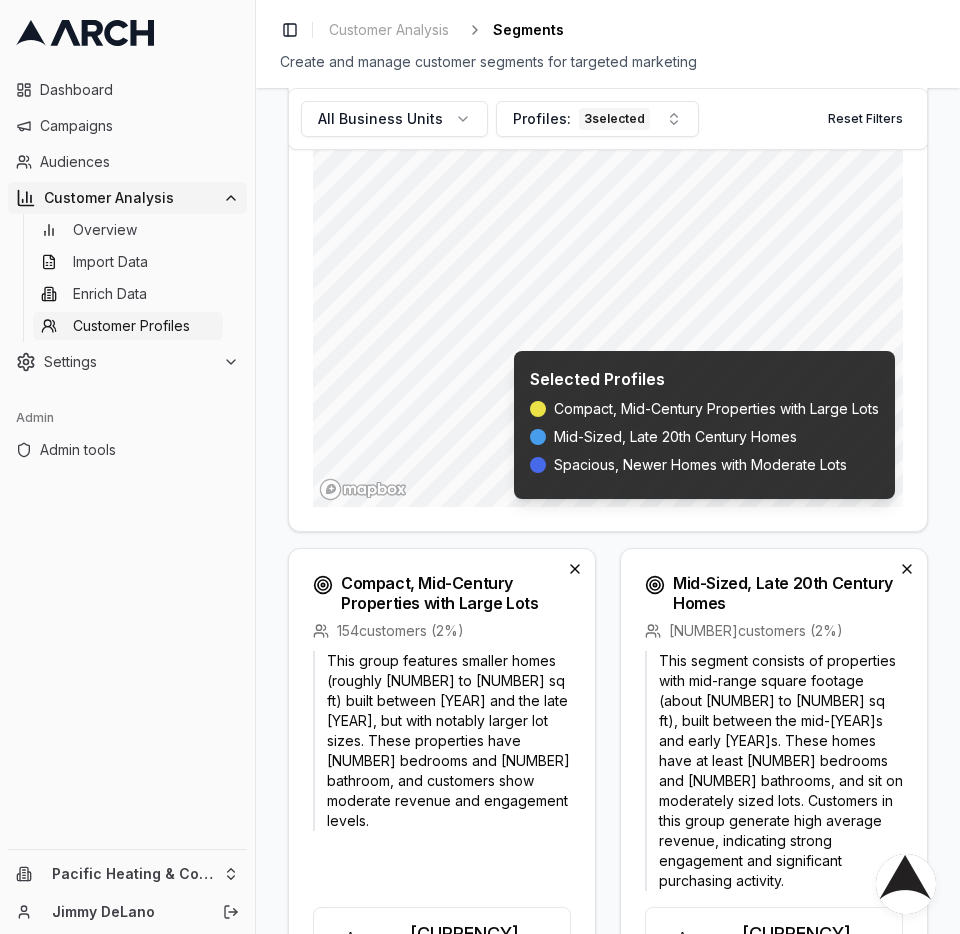 scroll, scrollTop: 193, scrollLeft: 0, axis: vertical 